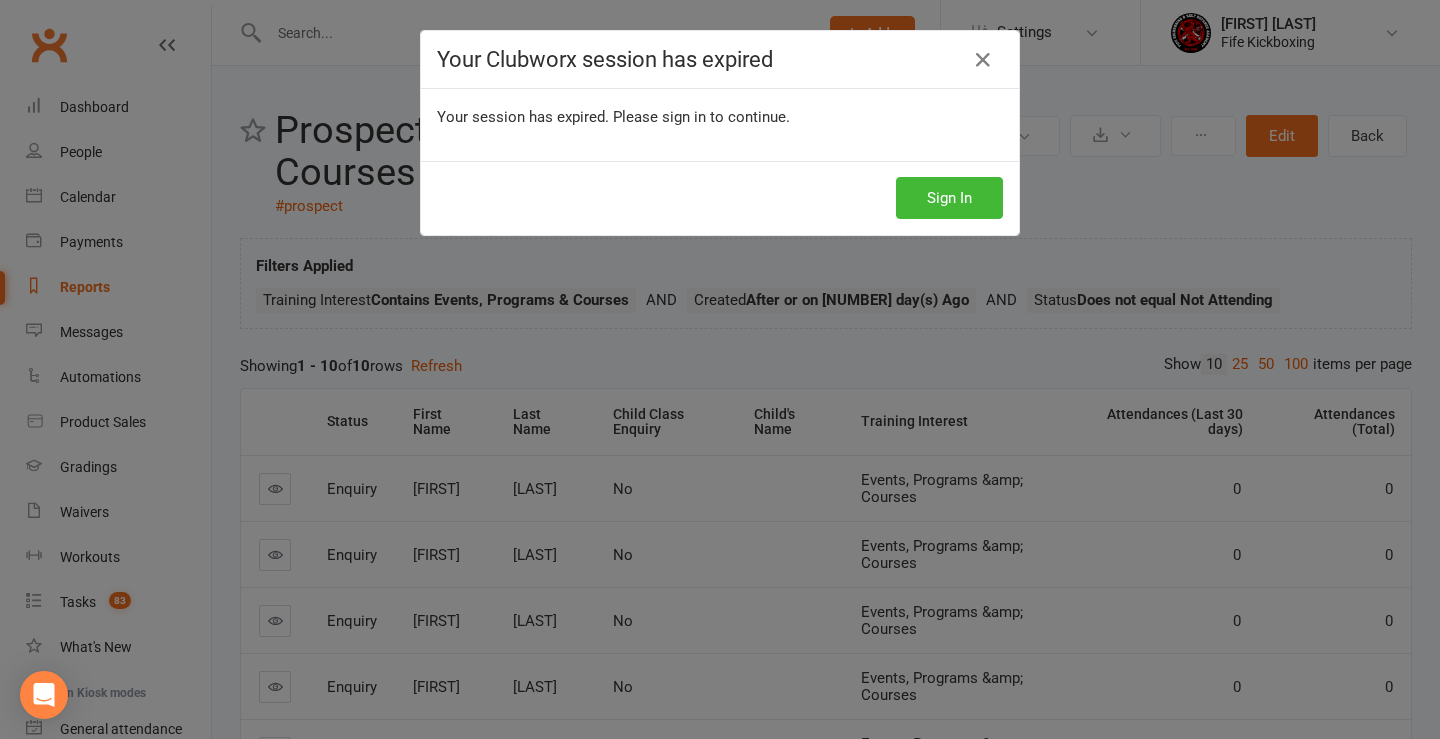 scroll, scrollTop: 0, scrollLeft: 0, axis: both 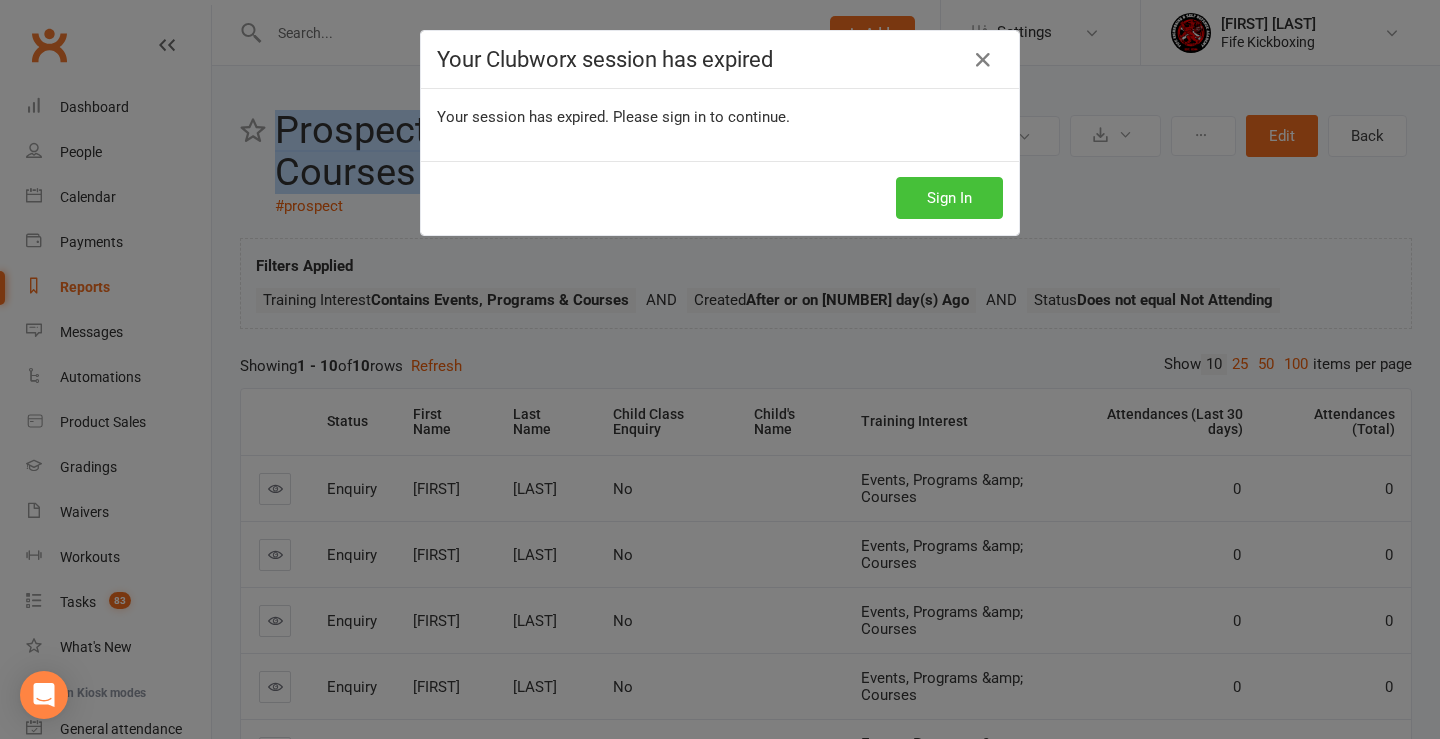 click on "Sign In" at bounding box center (949, 198) 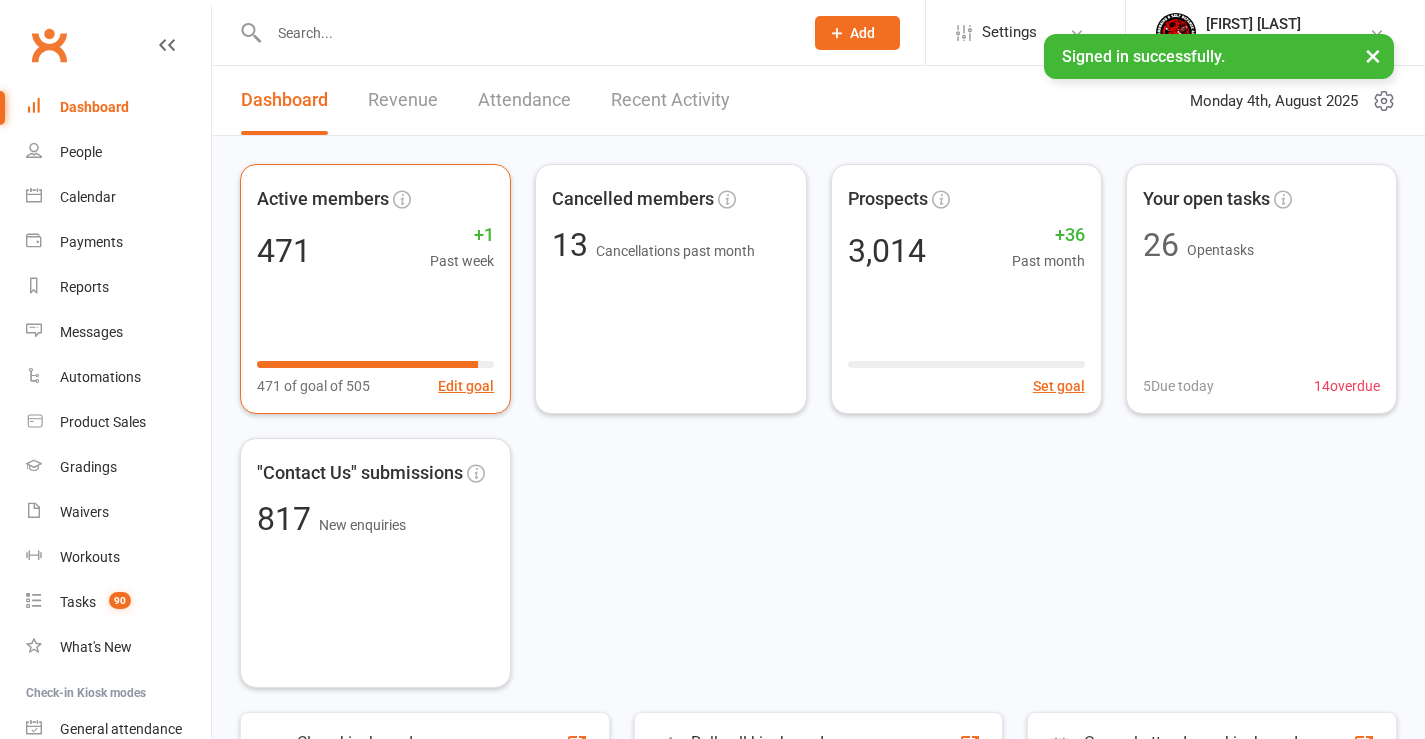 scroll, scrollTop: 0, scrollLeft: 0, axis: both 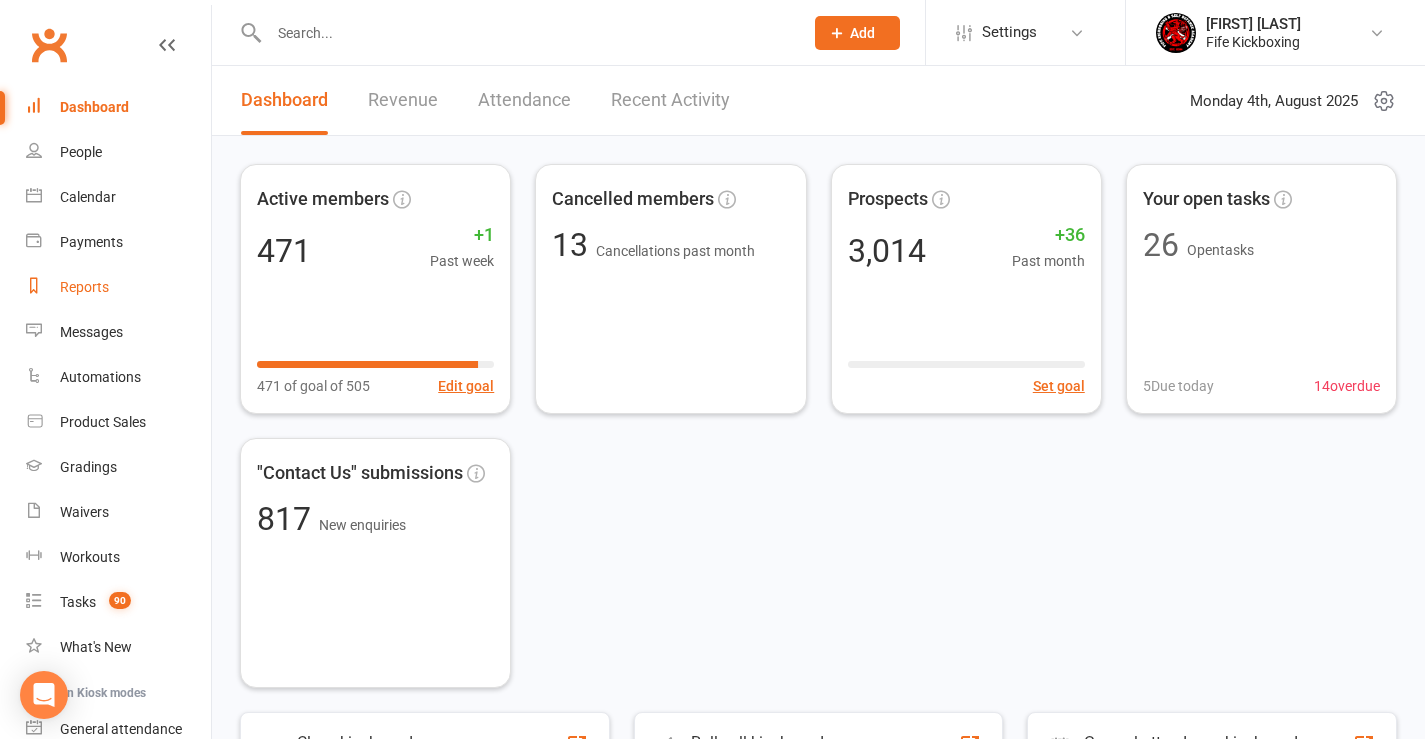 click on "Reports" at bounding box center (84, 287) 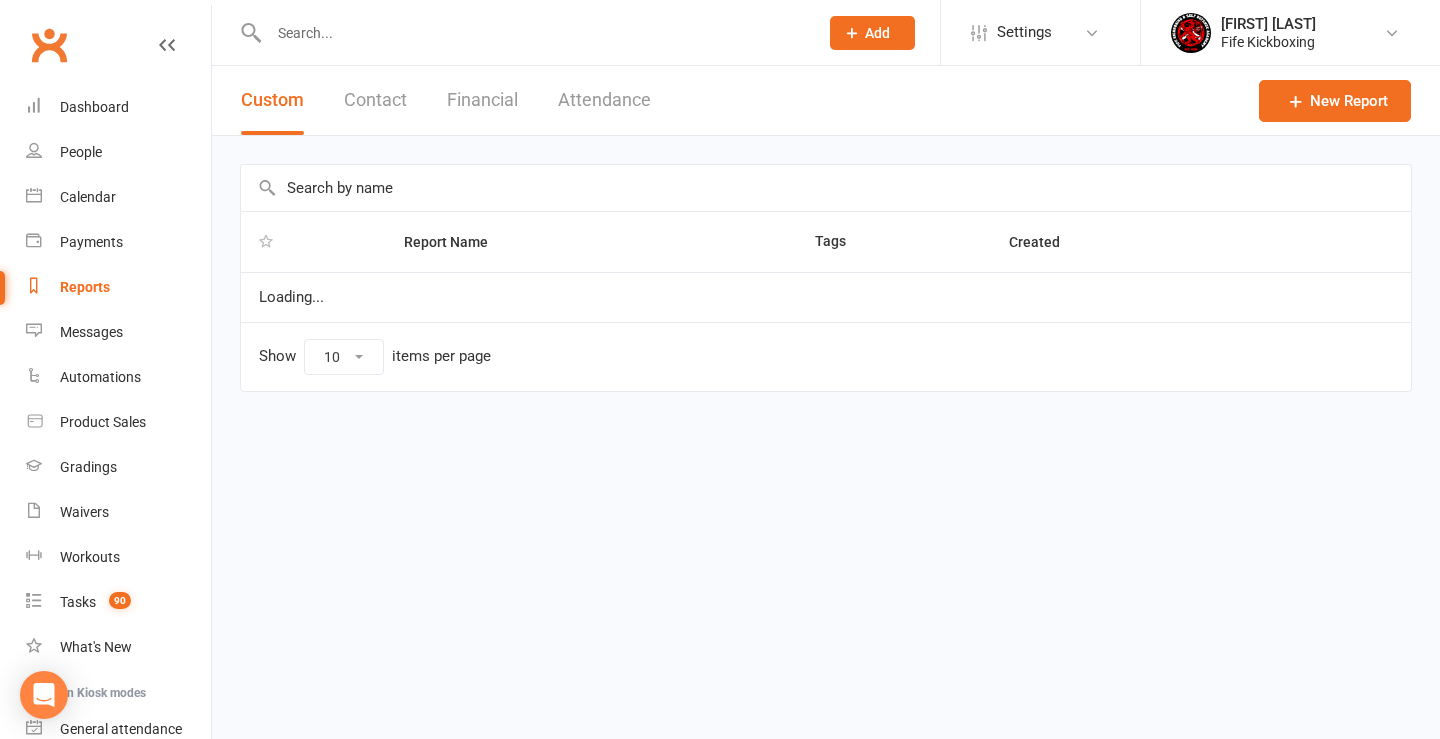 select on "100" 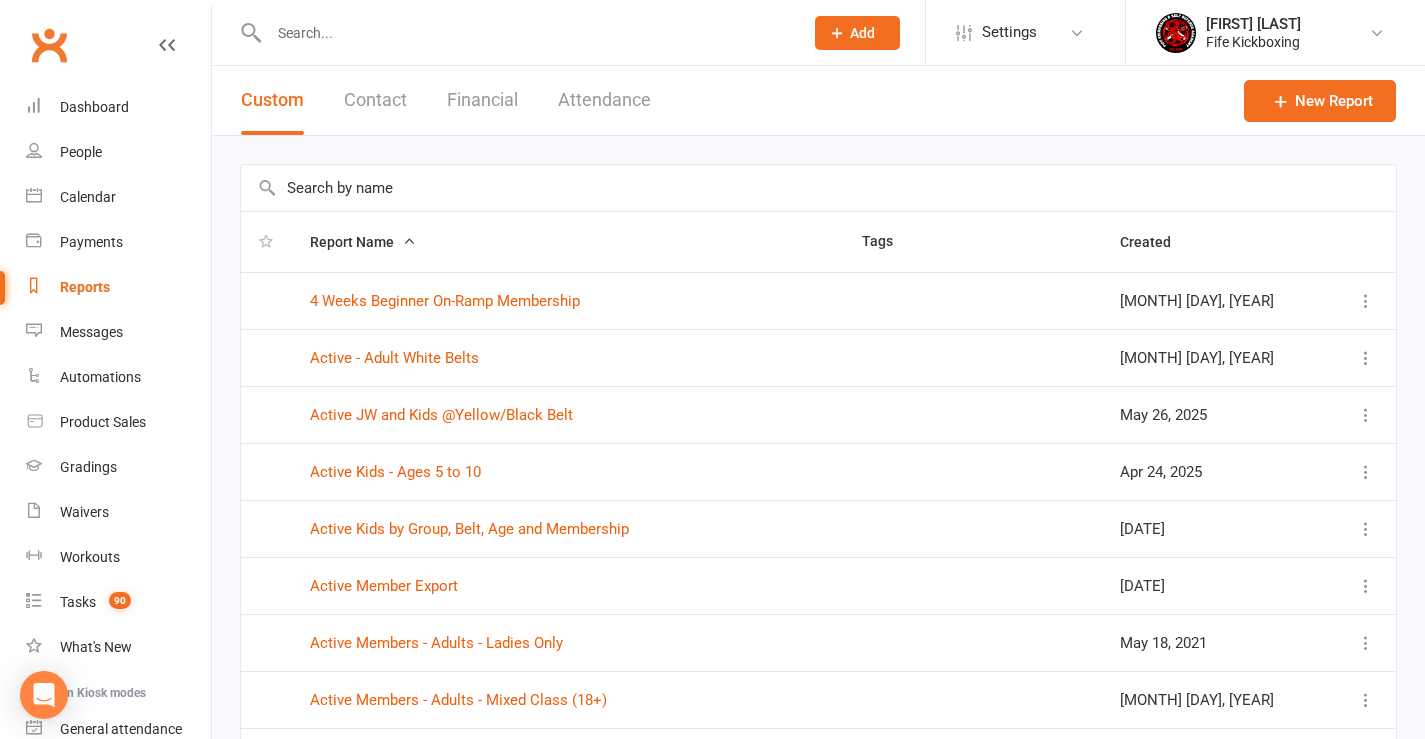 click at bounding box center [818, 188] 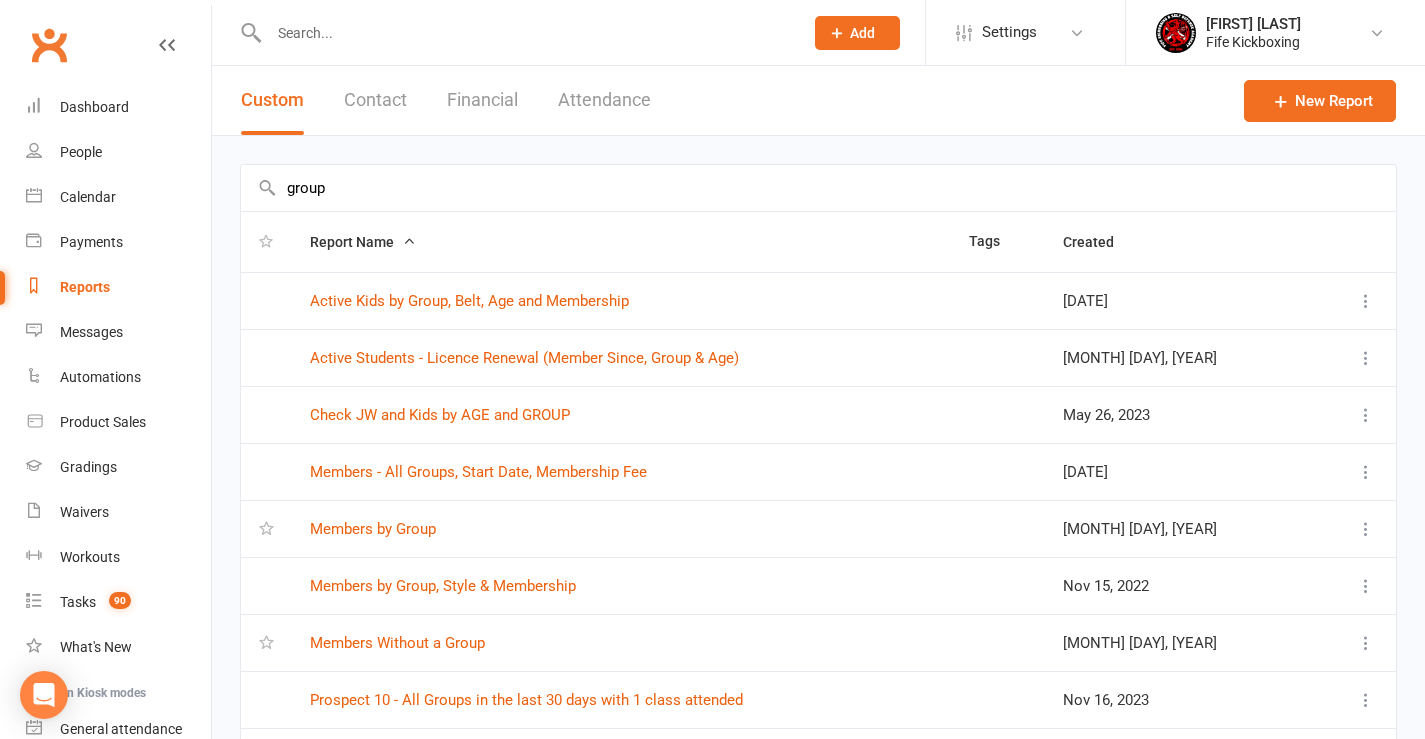 type on "group" 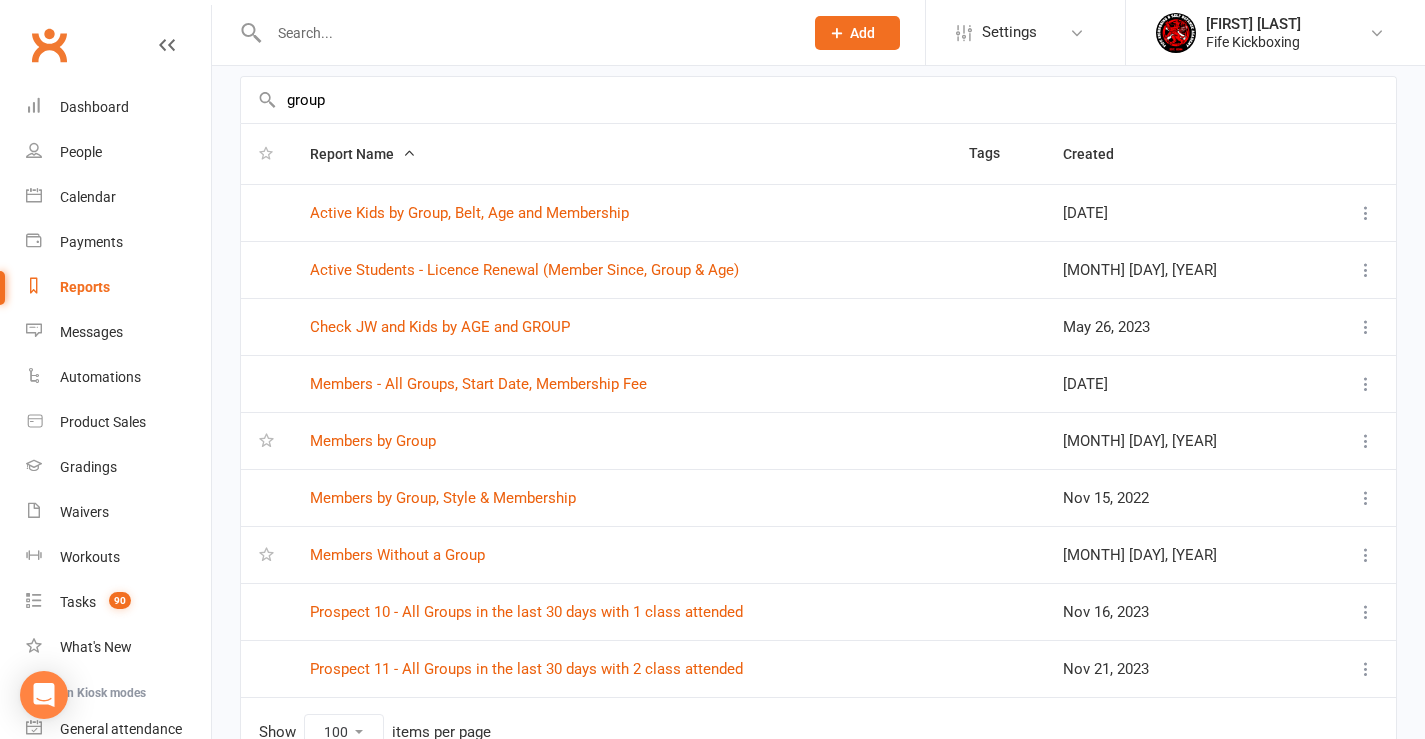 scroll, scrollTop: 200, scrollLeft: 0, axis: vertical 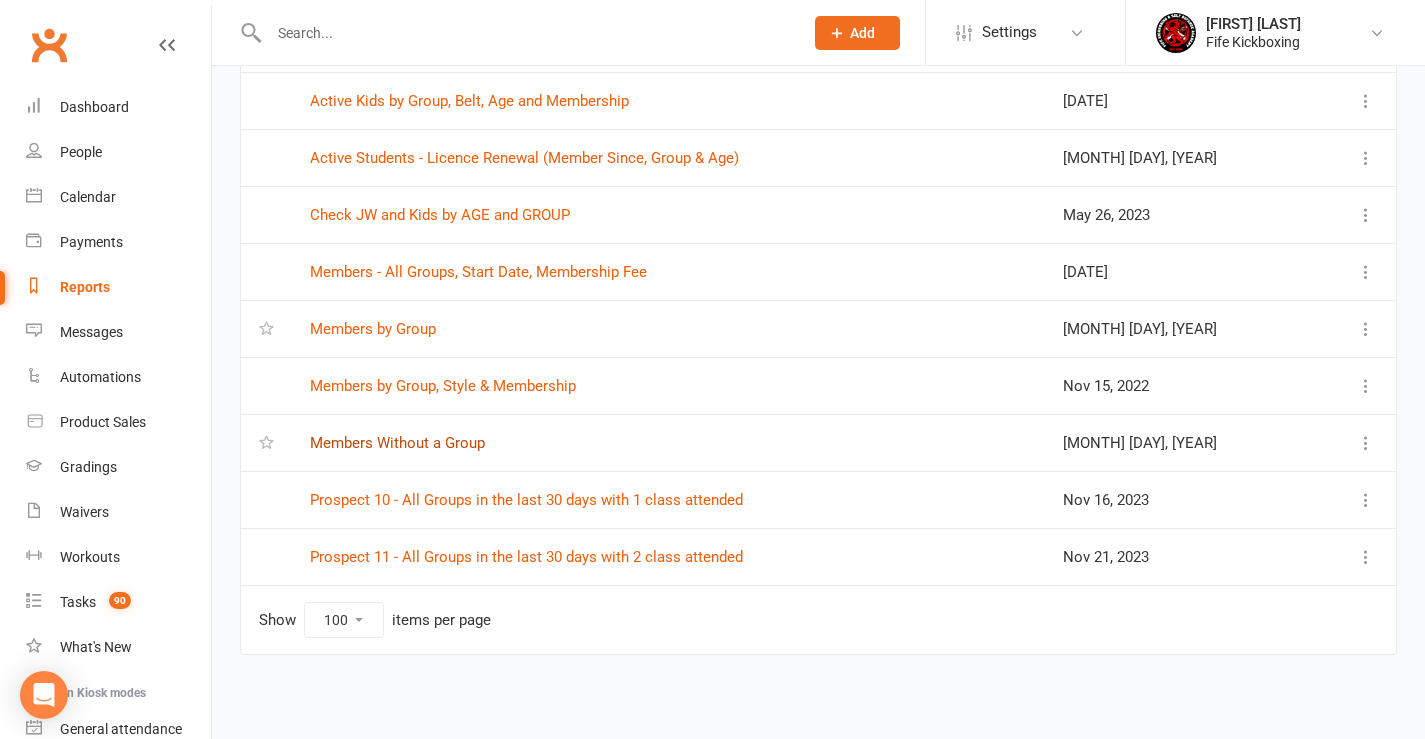 click on "Members Without a Group" at bounding box center (397, 443) 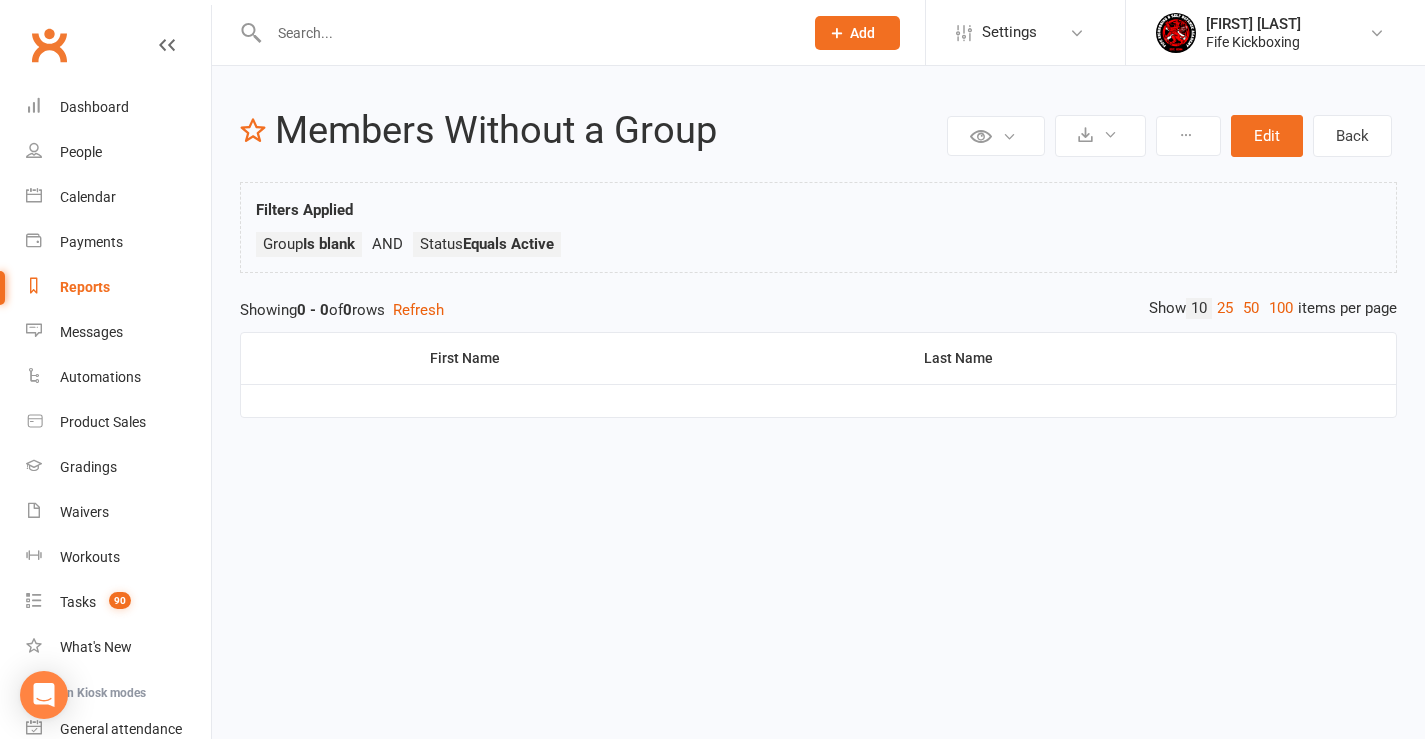 scroll, scrollTop: 0, scrollLeft: 0, axis: both 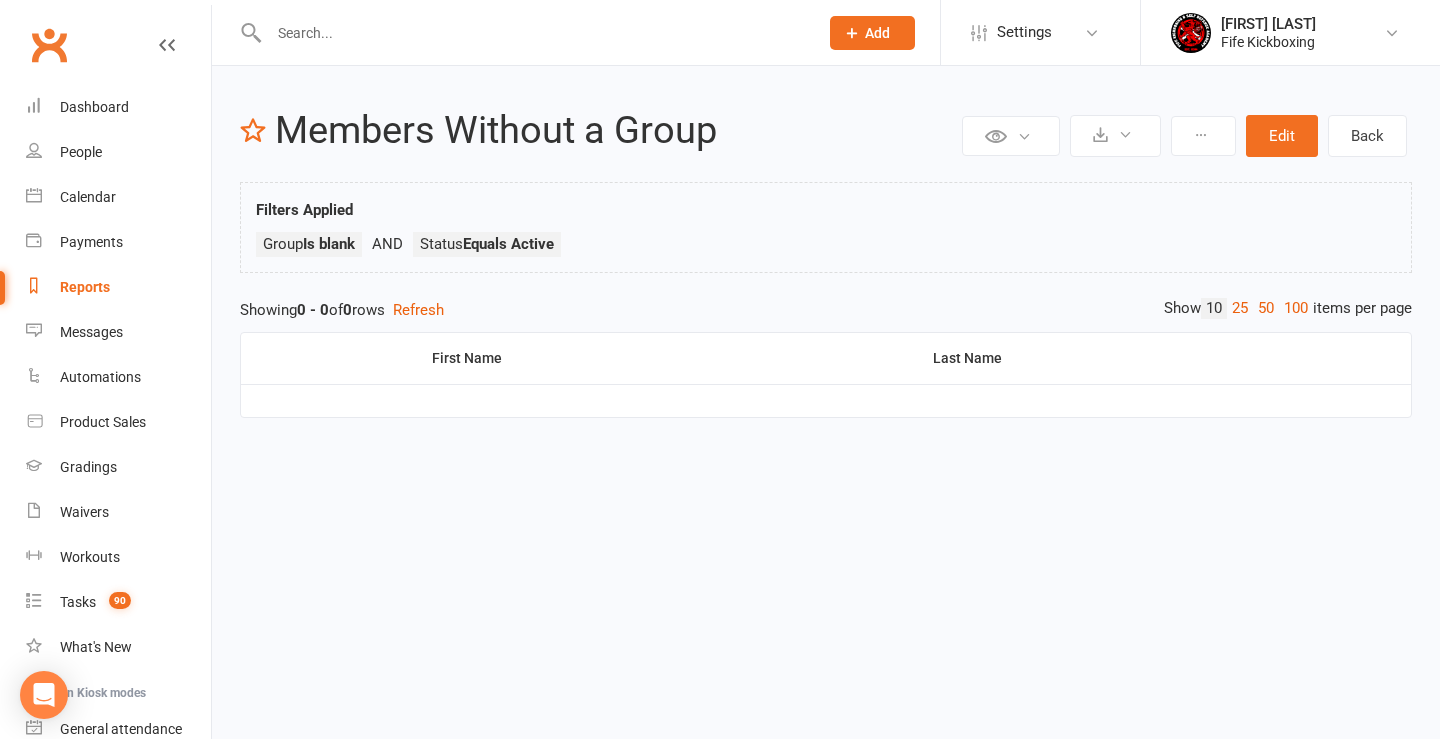 click at bounding box center (533, 33) 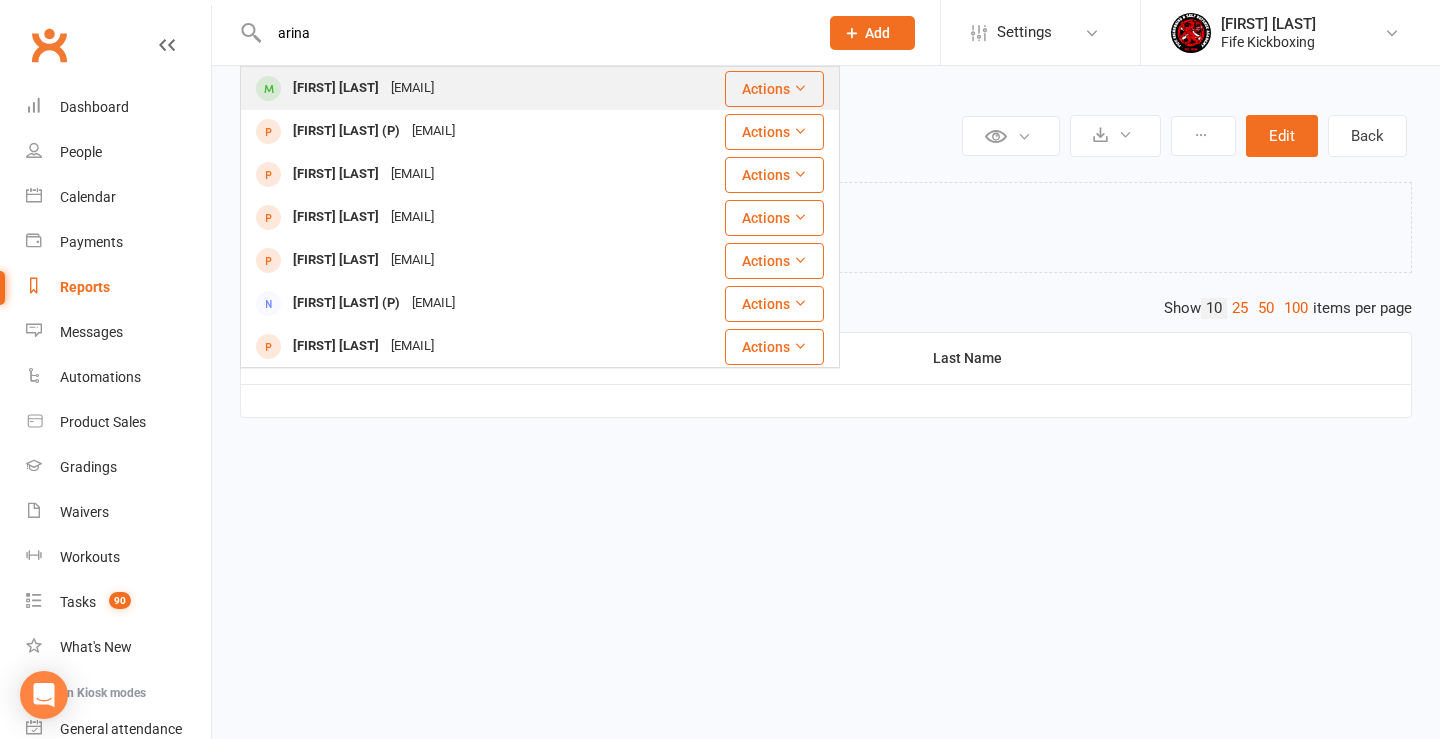 type on "arina" 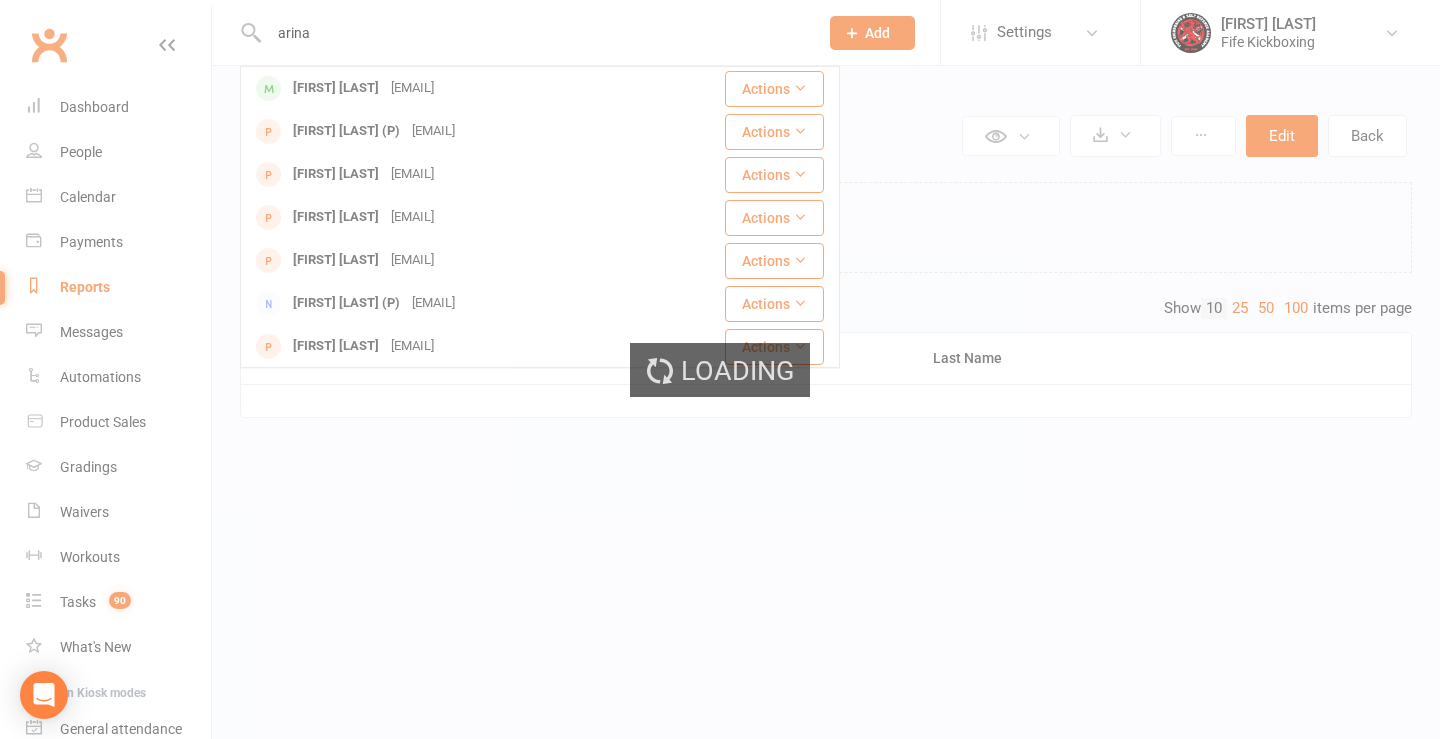 type 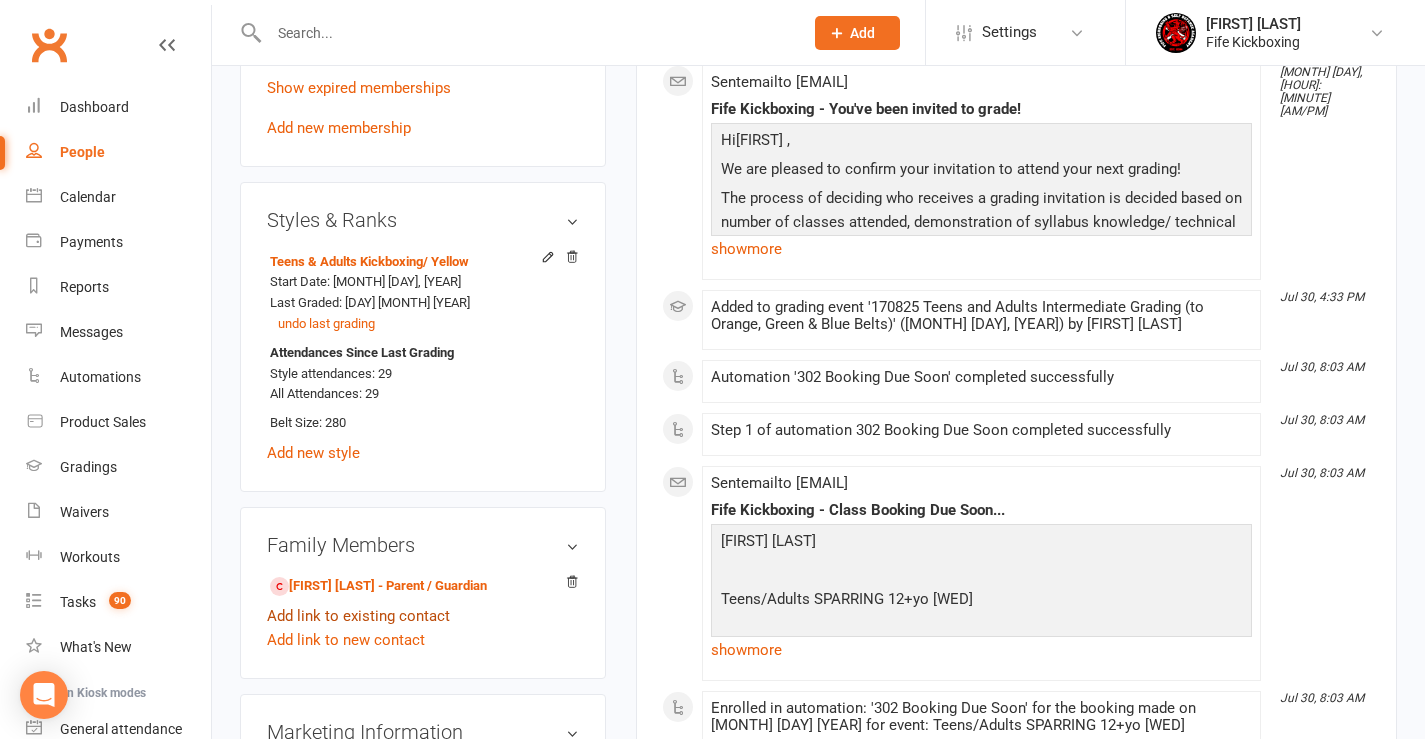 scroll, scrollTop: 1200, scrollLeft: 0, axis: vertical 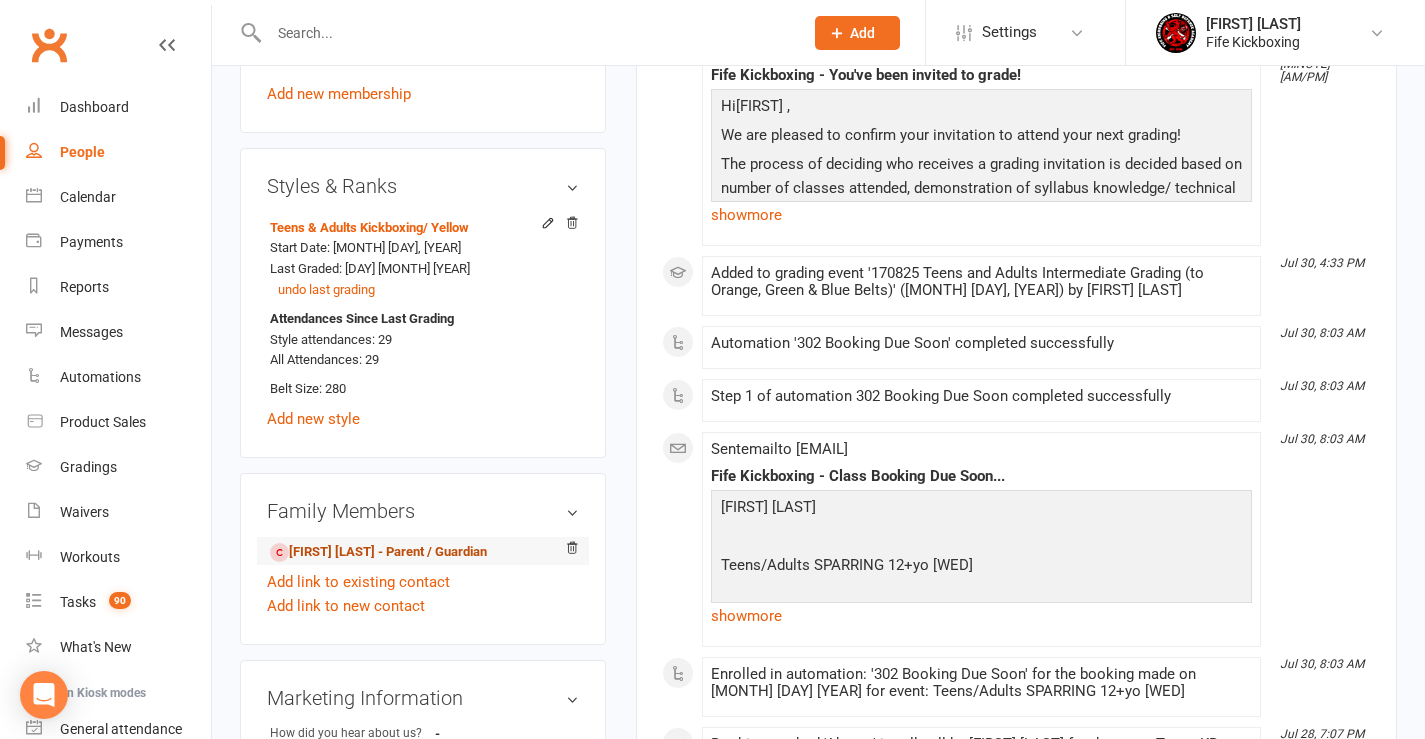 click on "[FIRST] [LAST] - Parent / Guardian" at bounding box center [378, 552] 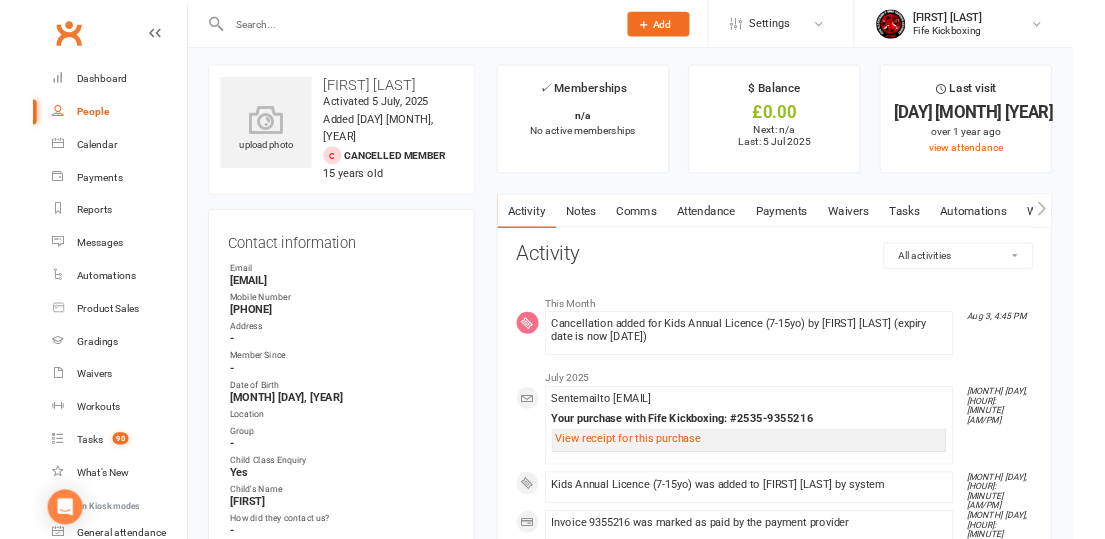 scroll, scrollTop: 0, scrollLeft: 0, axis: both 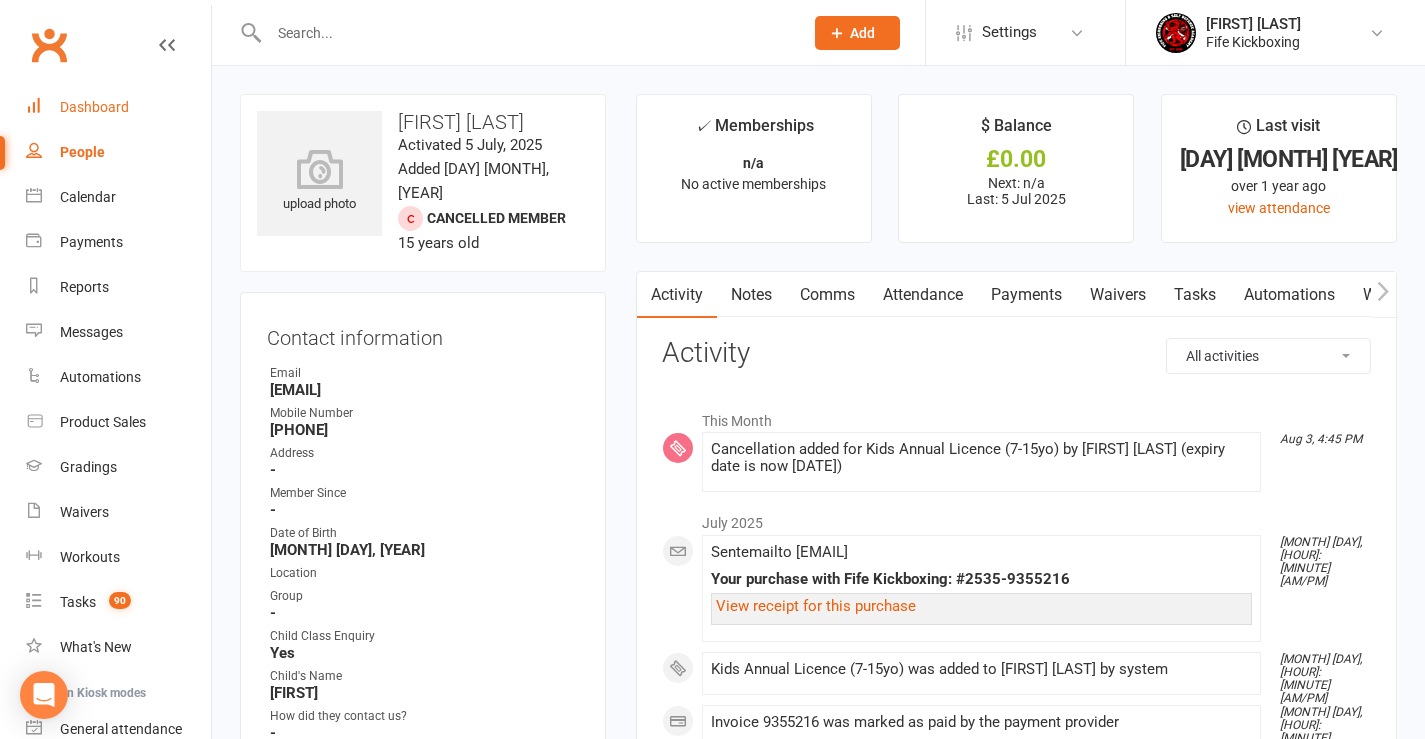 click on "Dashboard" at bounding box center (94, 107) 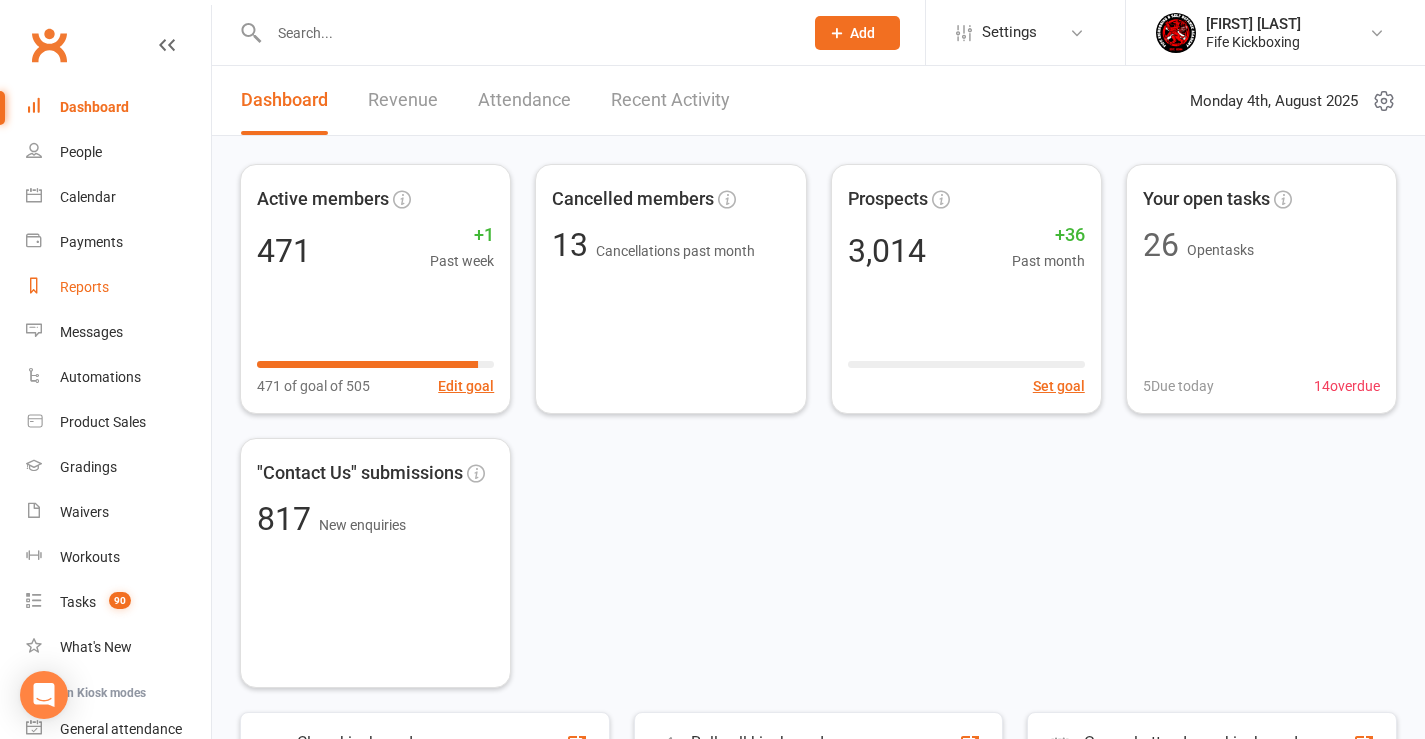 click on "Reports" at bounding box center [84, 287] 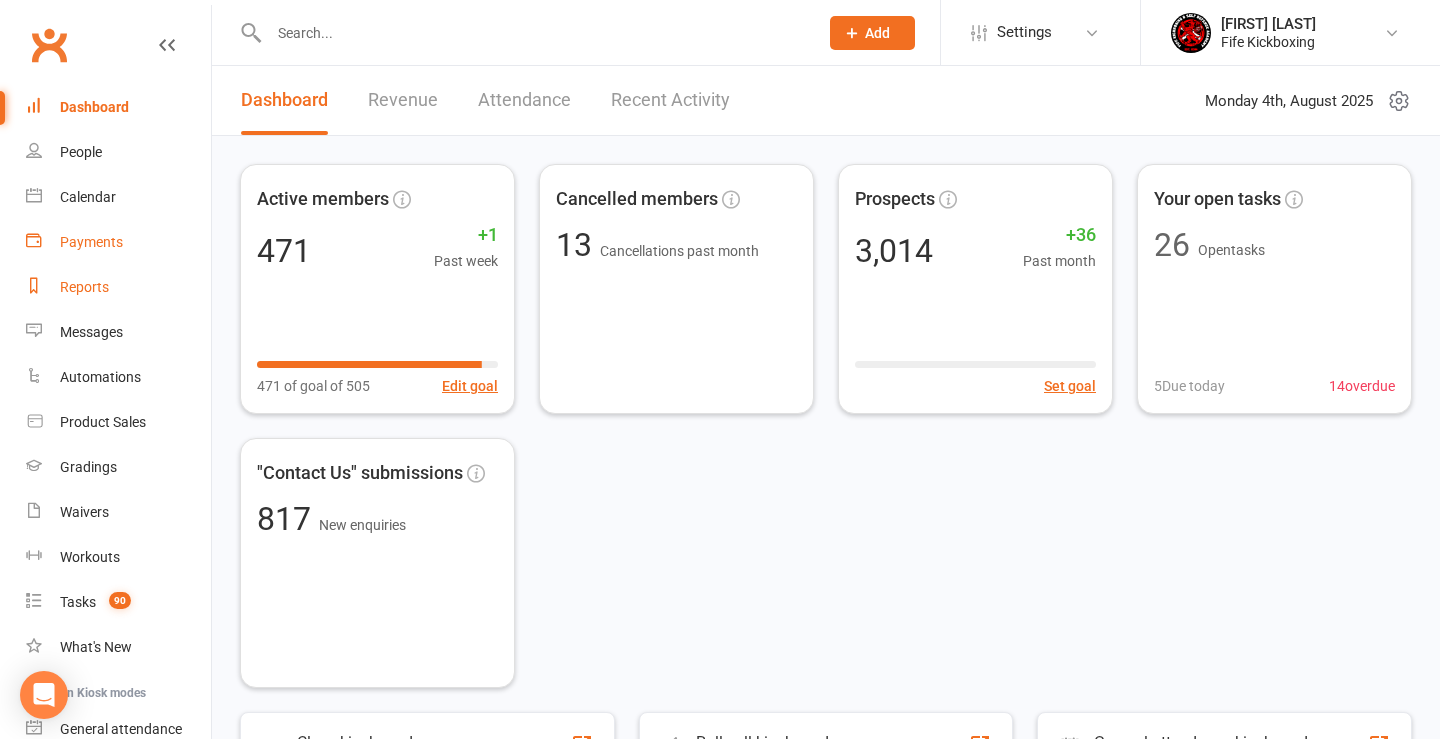 select on "100" 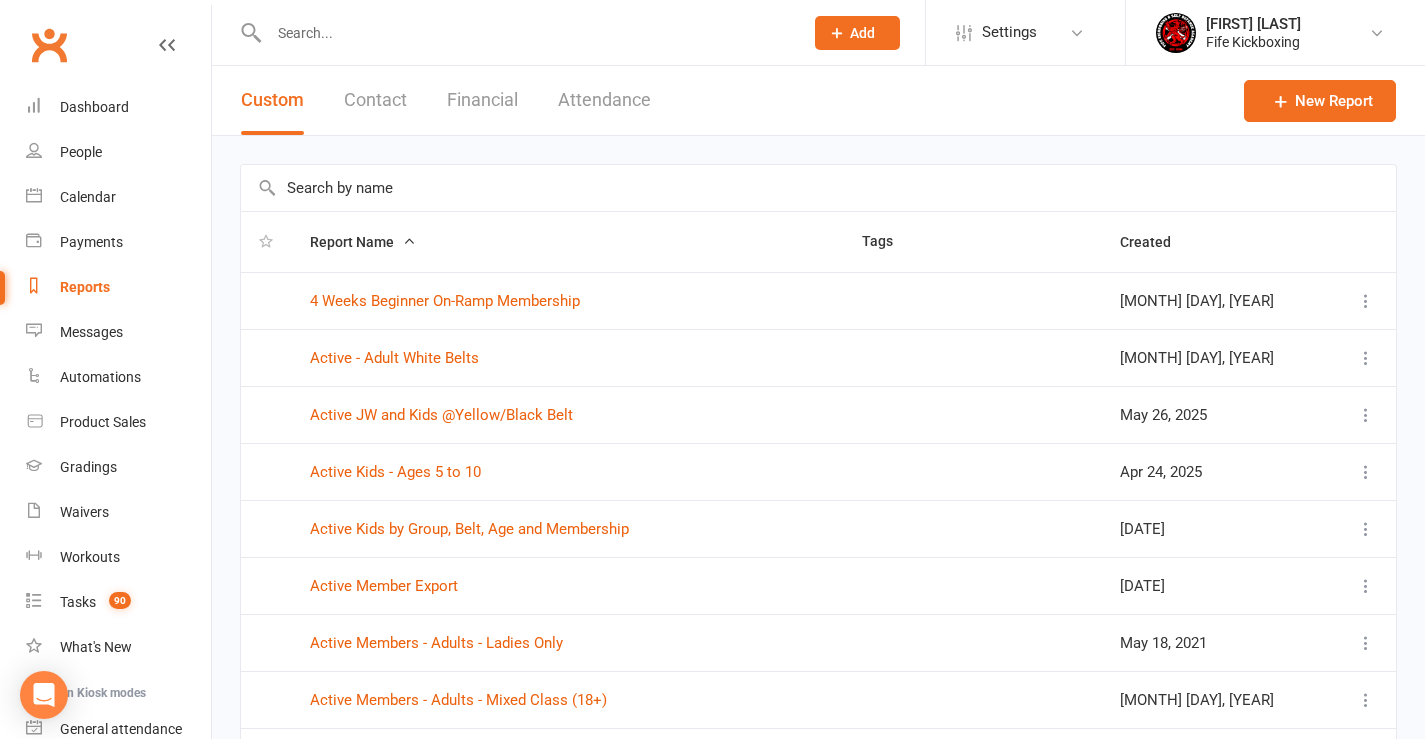 click at bounding box center [818, 188] 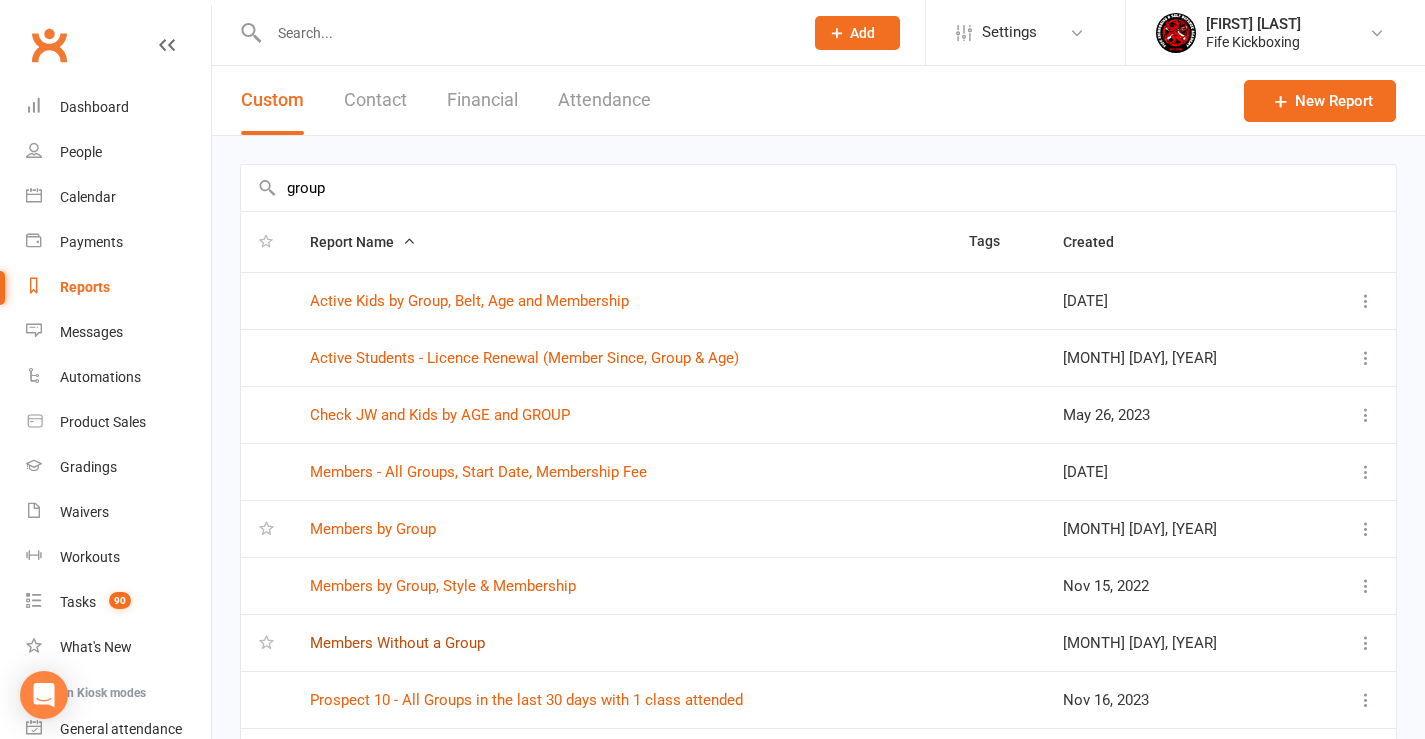 type on "group" 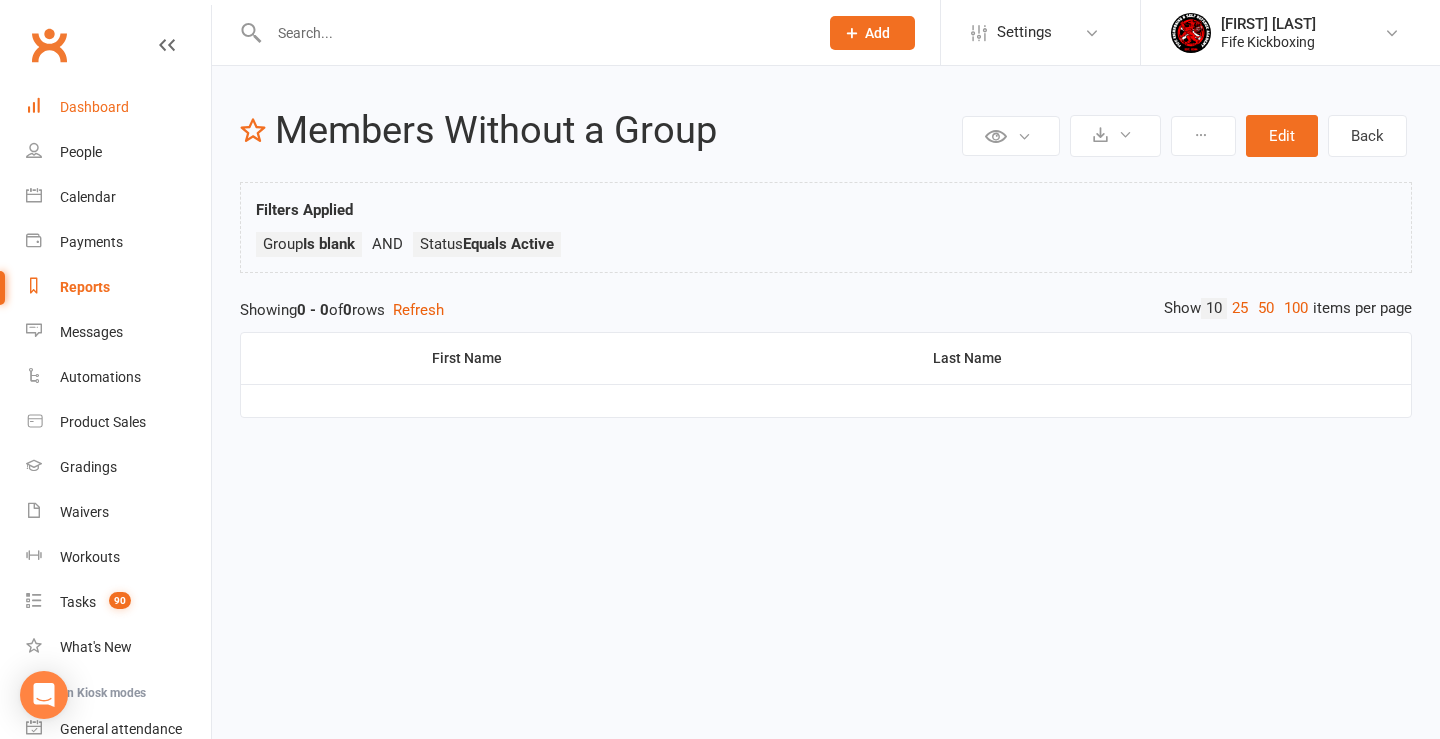 click on "Dashboard" at bounding box center (94, 107) 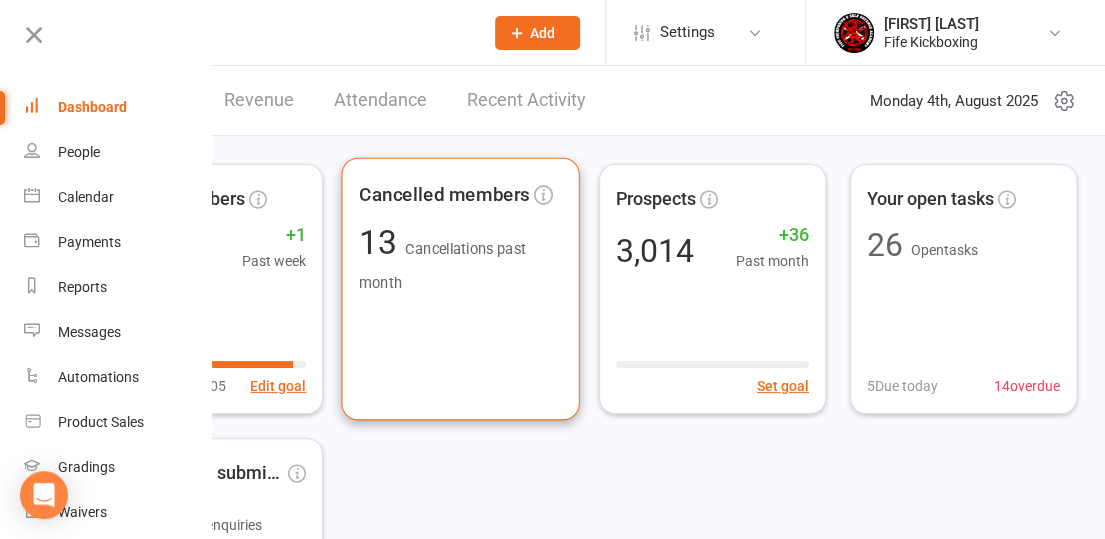 click on "Cancelled members 13   Cancellations past month" at bounding box center (461, 289) 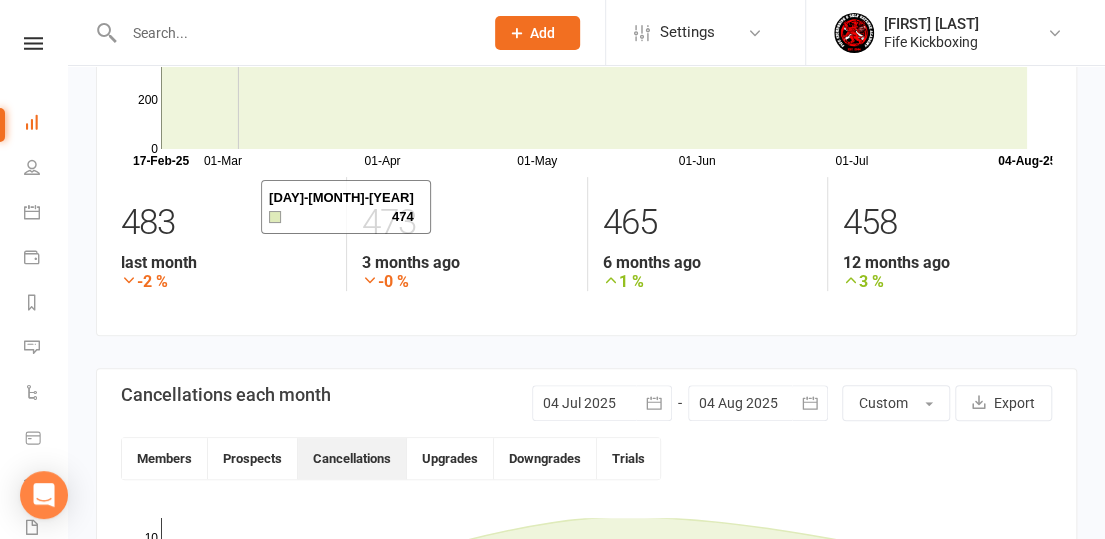 scroll, scrollTop: 300, scrollLeft: 0, axis: vertical 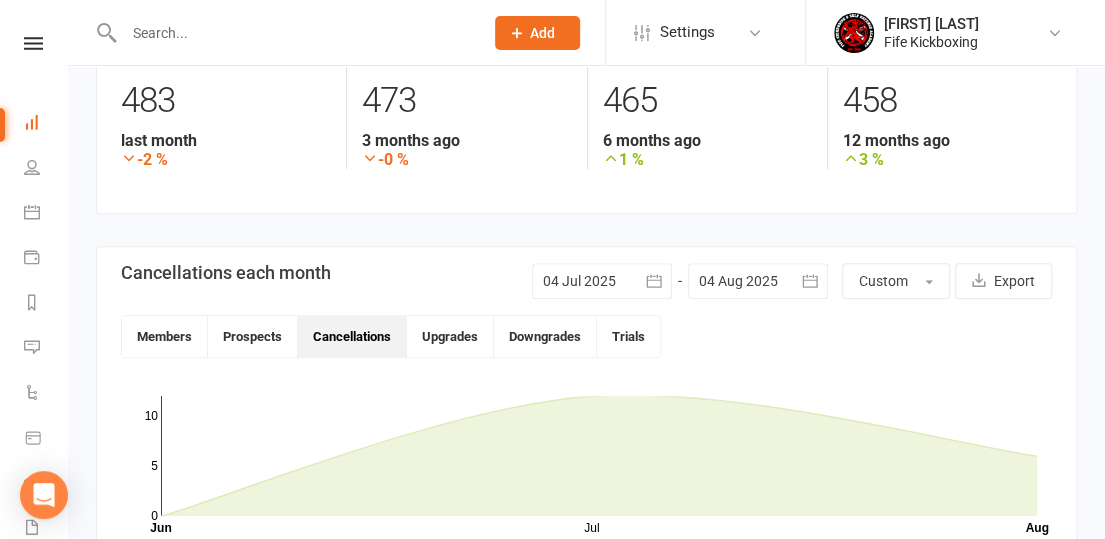 click on "Cancellations" at bounding box center (352, 336) 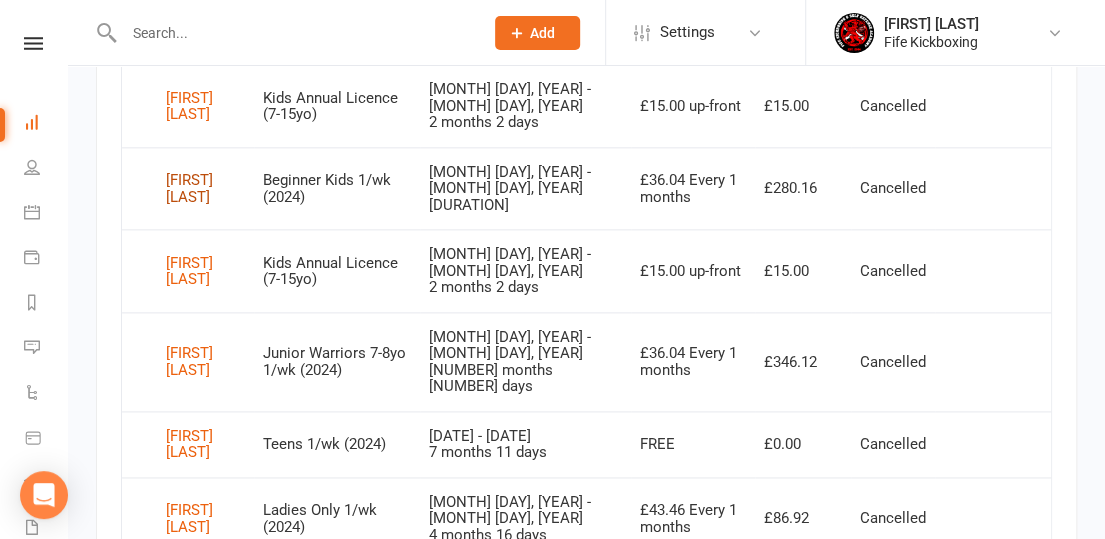 scroll, scrollTop: 800, scrollLeft: 0, axis: vertical 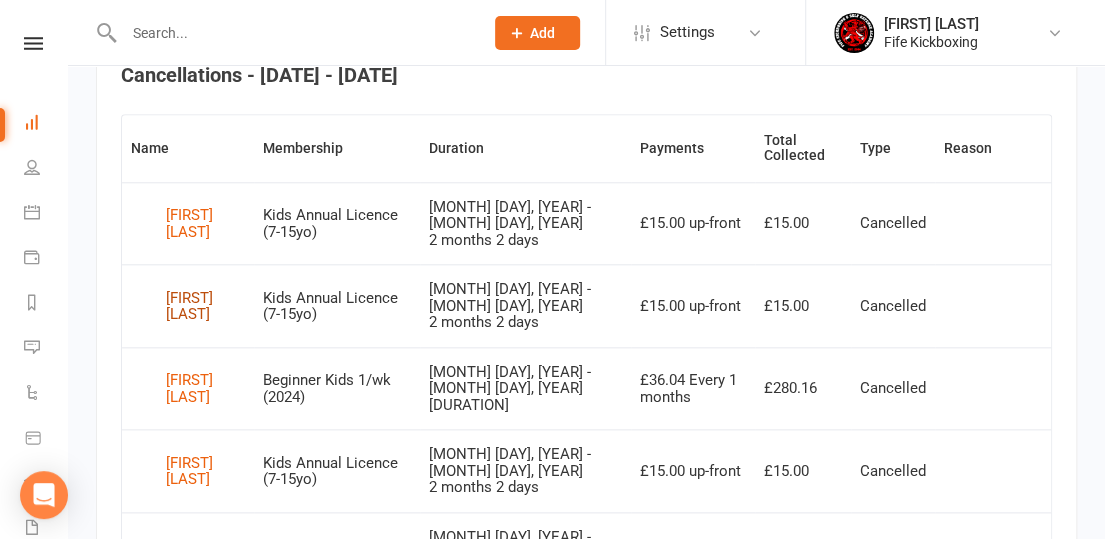 click on "[FIRST] [LAST]" at bounding box center [205, 306] 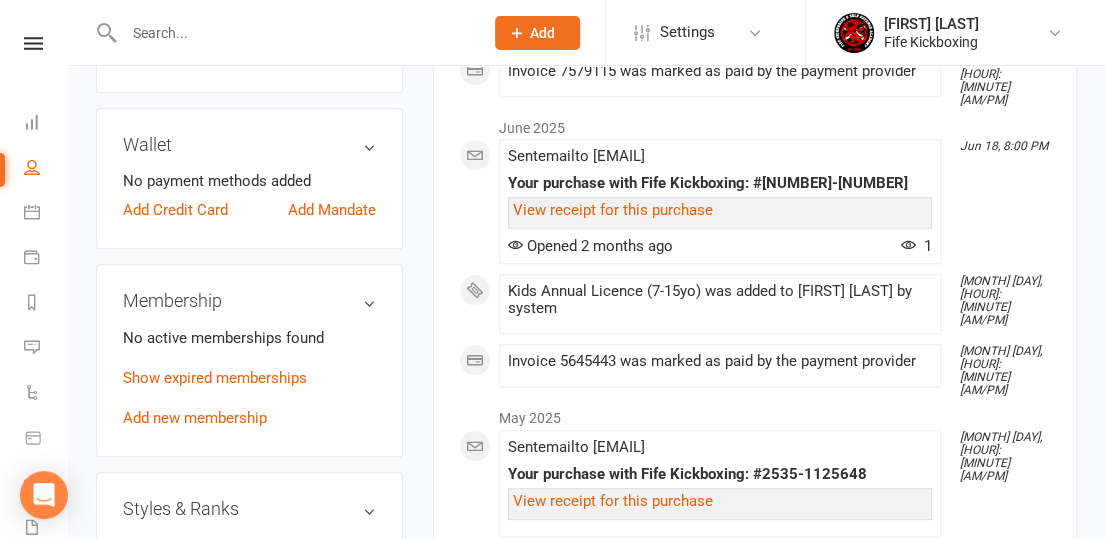 scroll, scrollTop: 750, scrollLeft: 0, axis: vertical 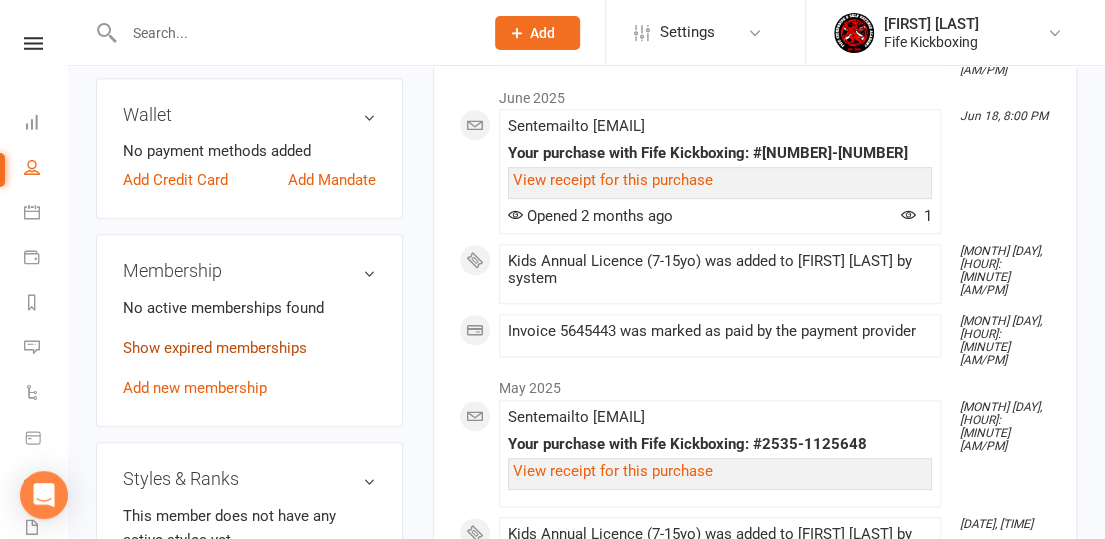 click on "Show expired memberships" at bounding box center [215, 348] 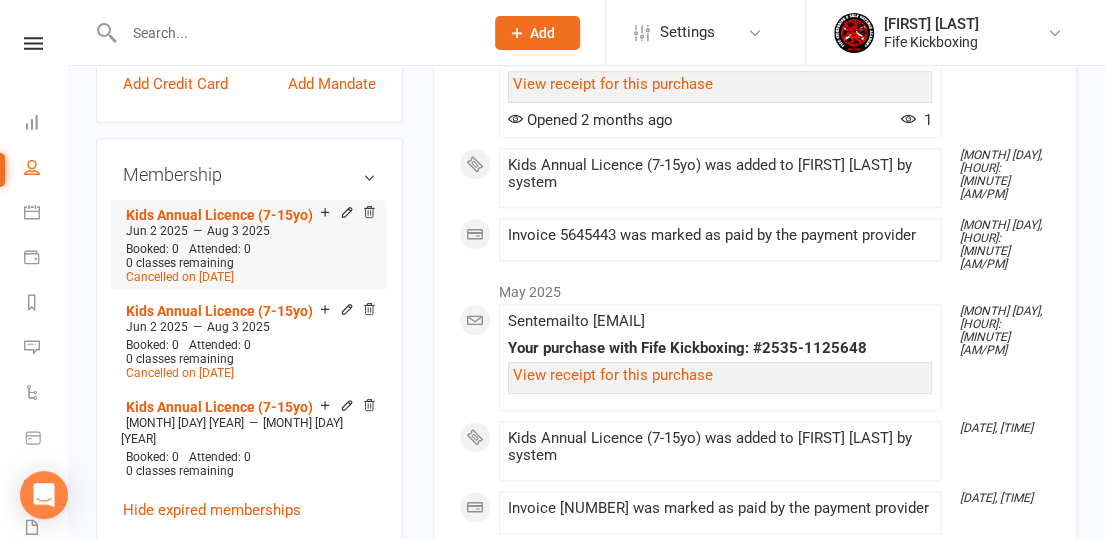scroll, scrollTop: 950, scrollLeft: 0, axis: vertical 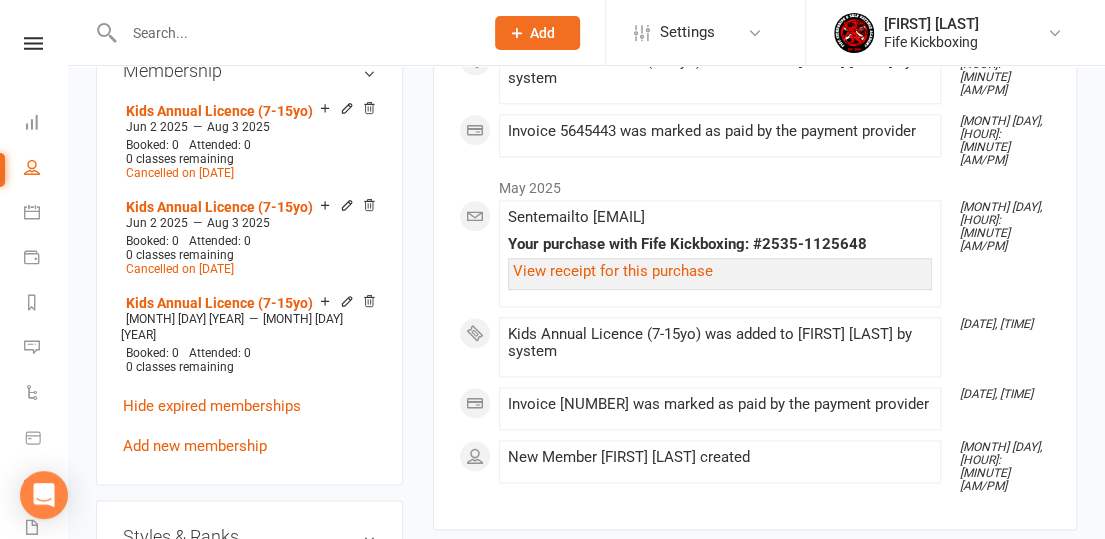 drag, startPoint x: 56, startPoint y: 78, endPoint x: 42, endPoint y: 54, distance: 27.784887 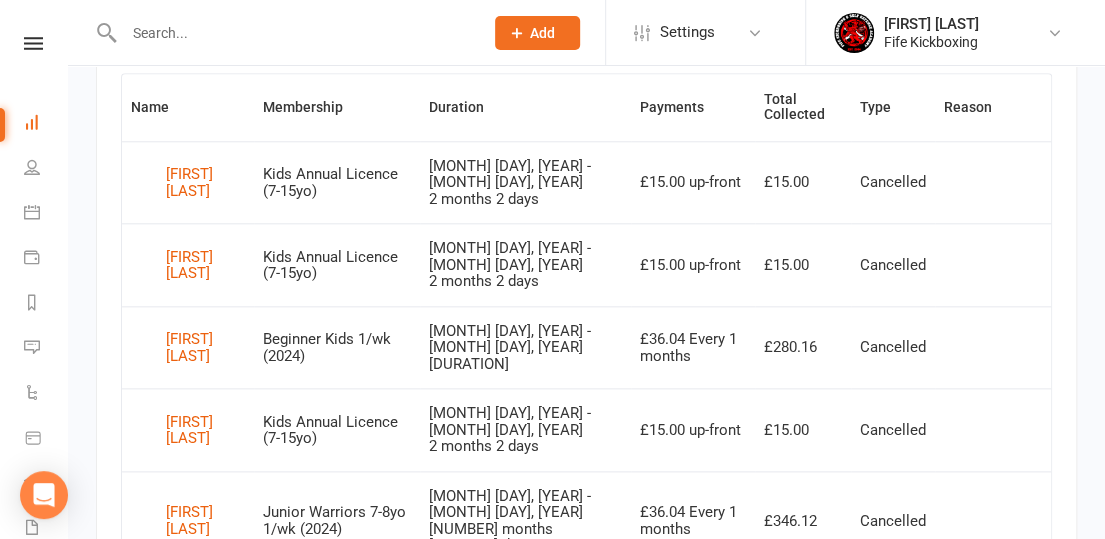 scroll, scrollTop: 811, scrollLeft: 0, axis: vertical 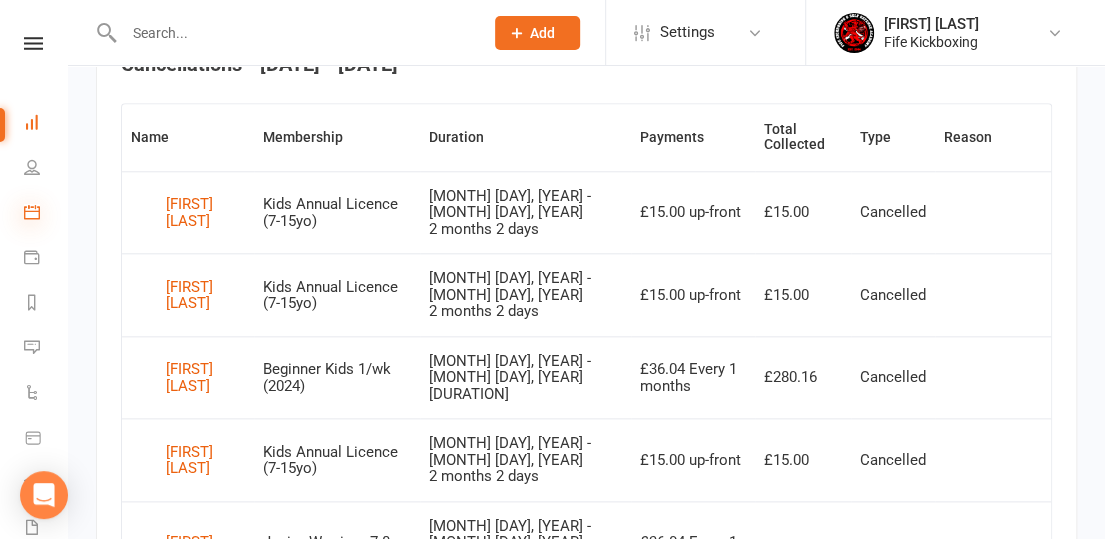 click at bounding box center (32, 212) 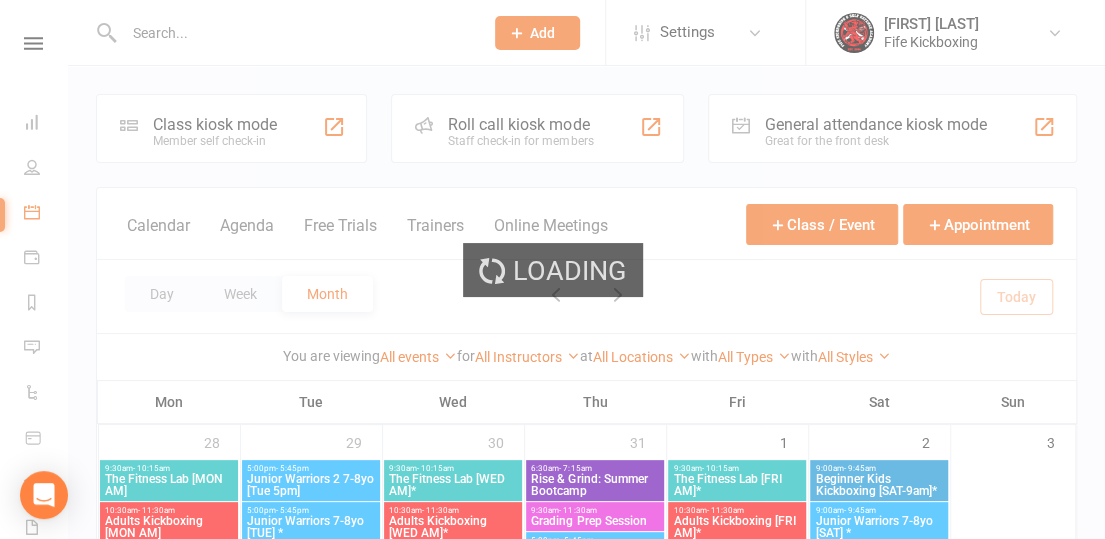 scroll, scrollTop: 200, scrollLeft: 0, axis: vertical 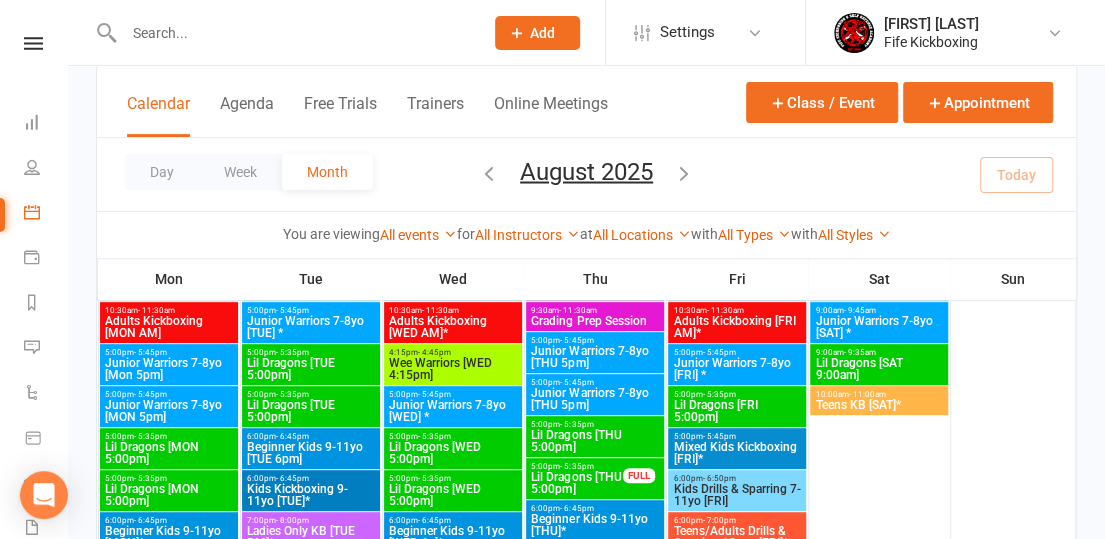 click on "Lil Dragons [WED 5:00pm]" at bounding box center [452, 453] 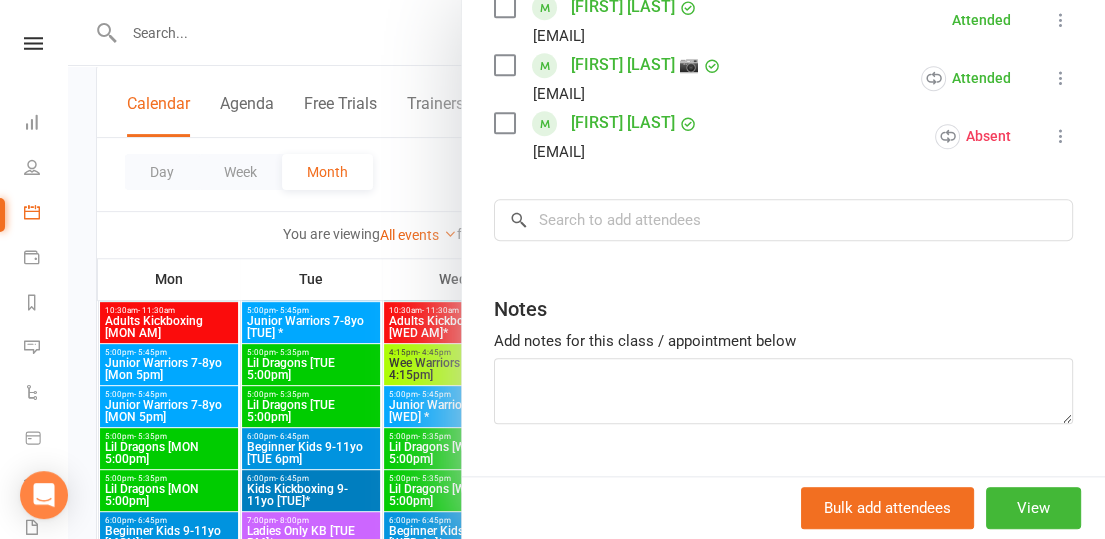 scroll, scrollTop: 700, scrollLeft: 0, axis: vertical 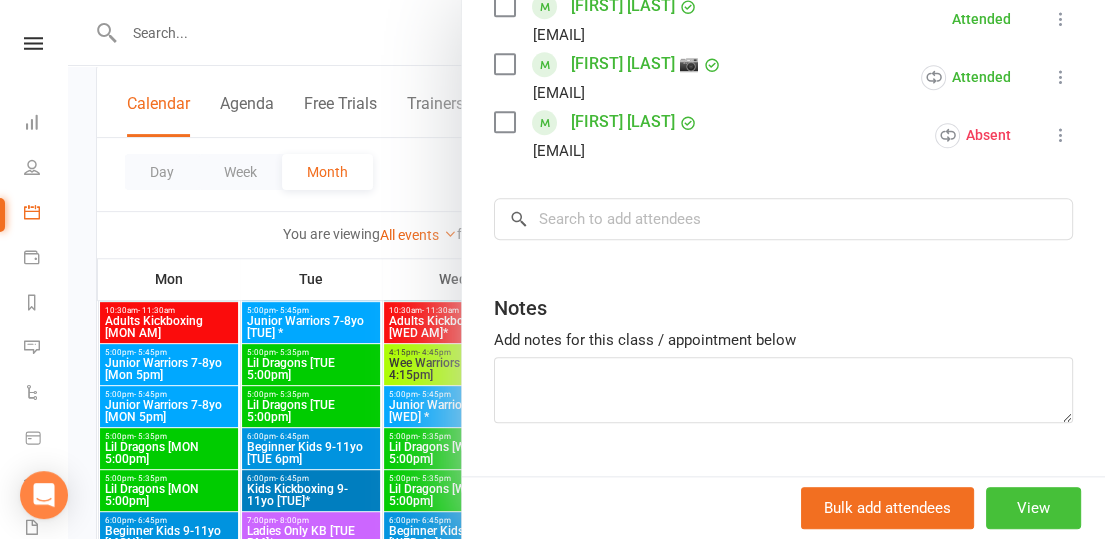 click on "View" at bounding box center [1033, 508] 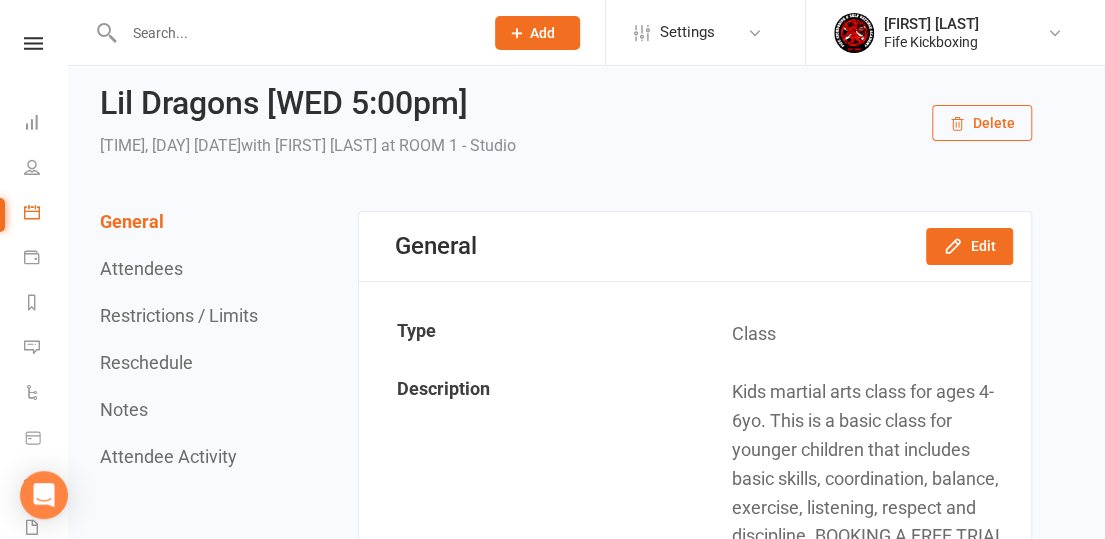 scroll, scrollTop: 0, scrollLeft: 0, axis: both 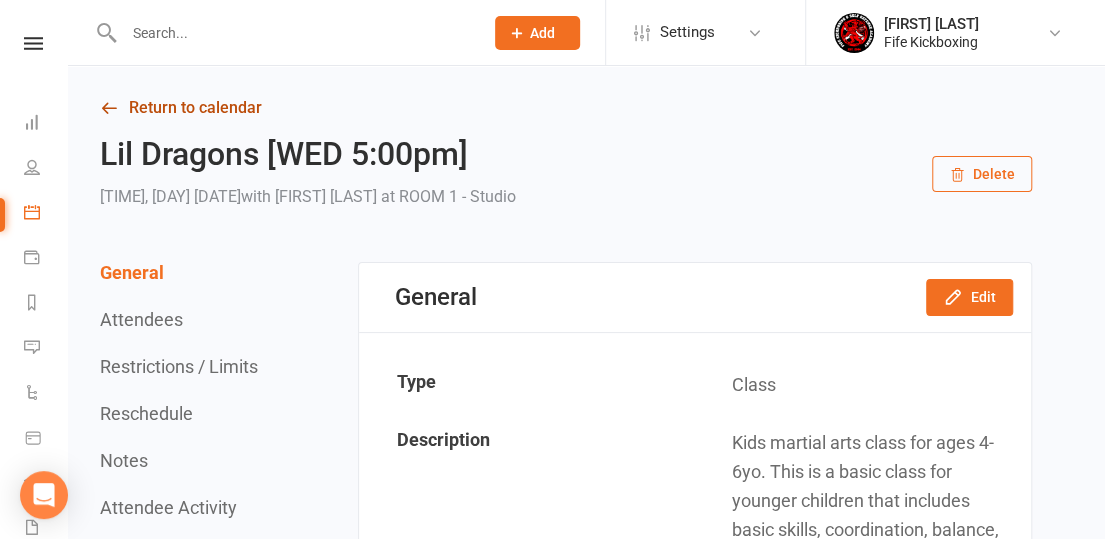 click on "Return to calendar" at bounding box center [566, 108] 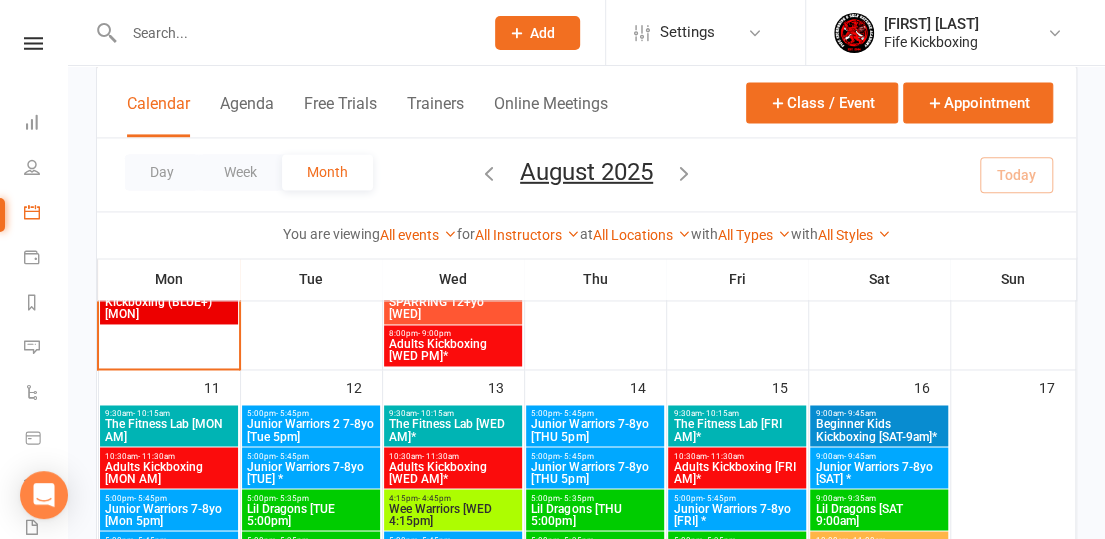 scroll, scrollTop: 1300, scrollLeft: 0, axis: vertical 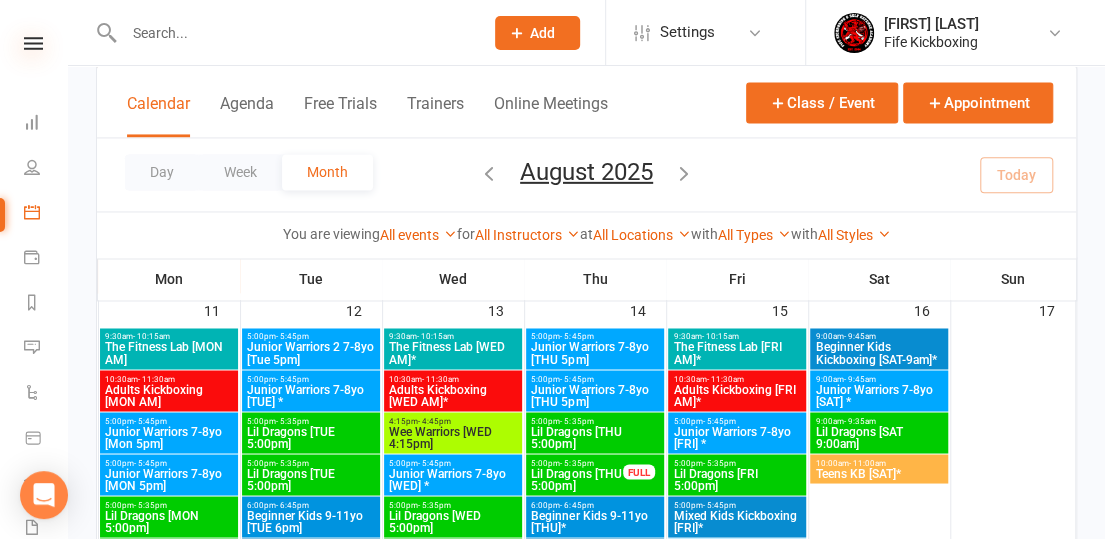click at bounding box center (33, 43) 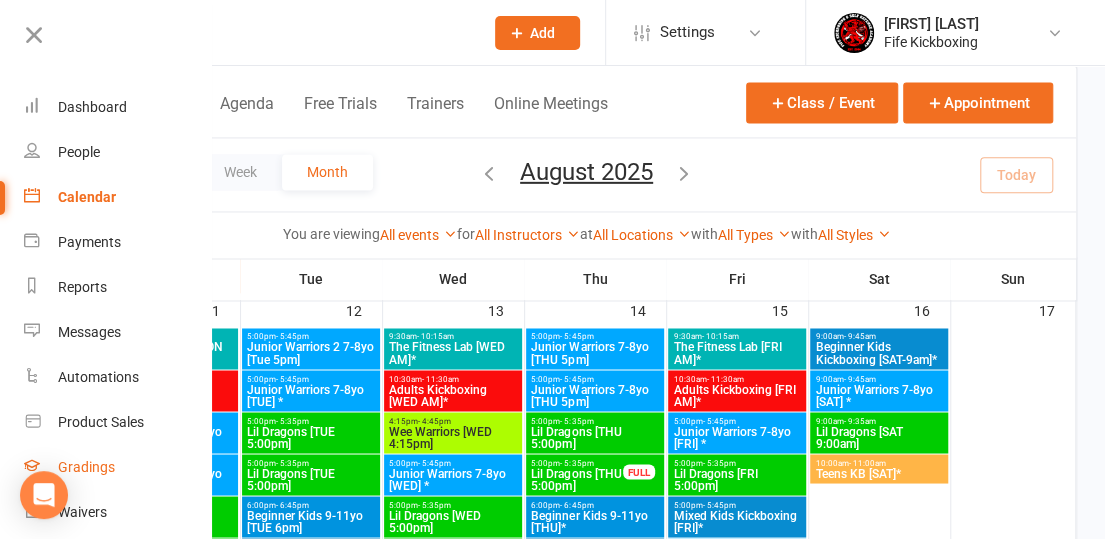 click on "Gradings" at bounding box center [86, 467] 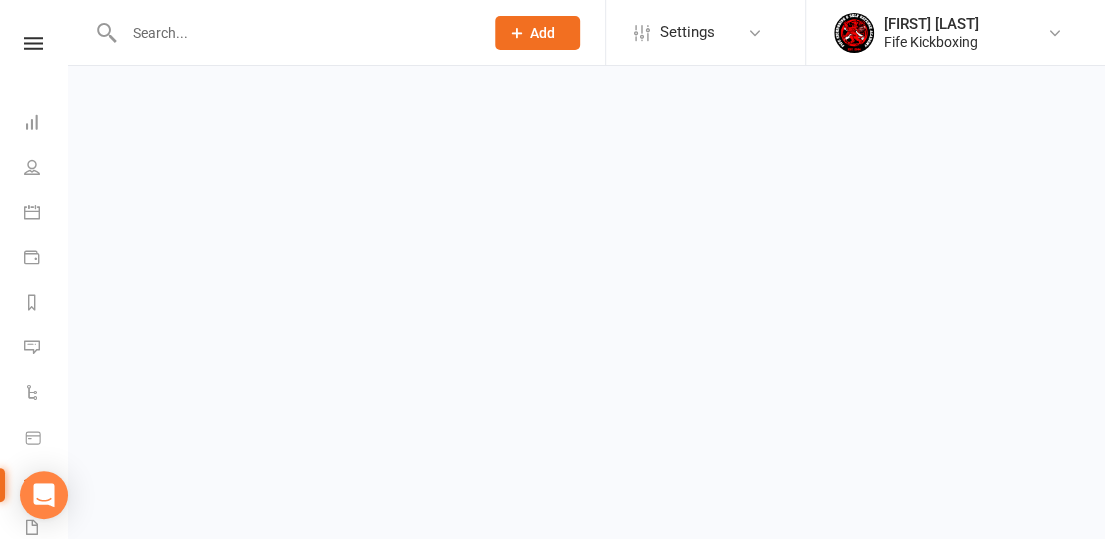 scroll, scrollTop: 0, scrollLeft: 0, axis: both 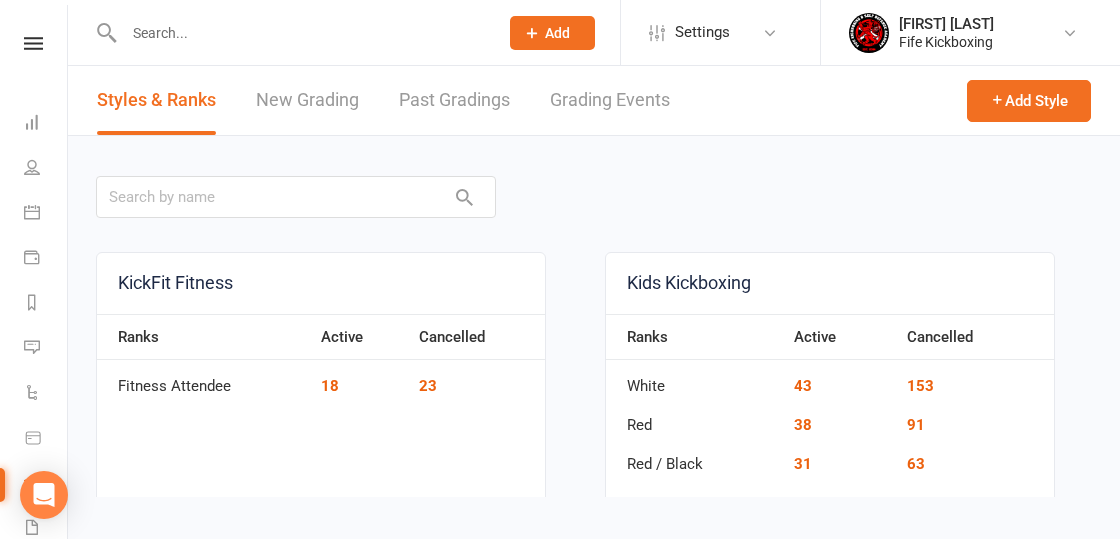 click on "Grading Events" at bounding box center (610, 100) 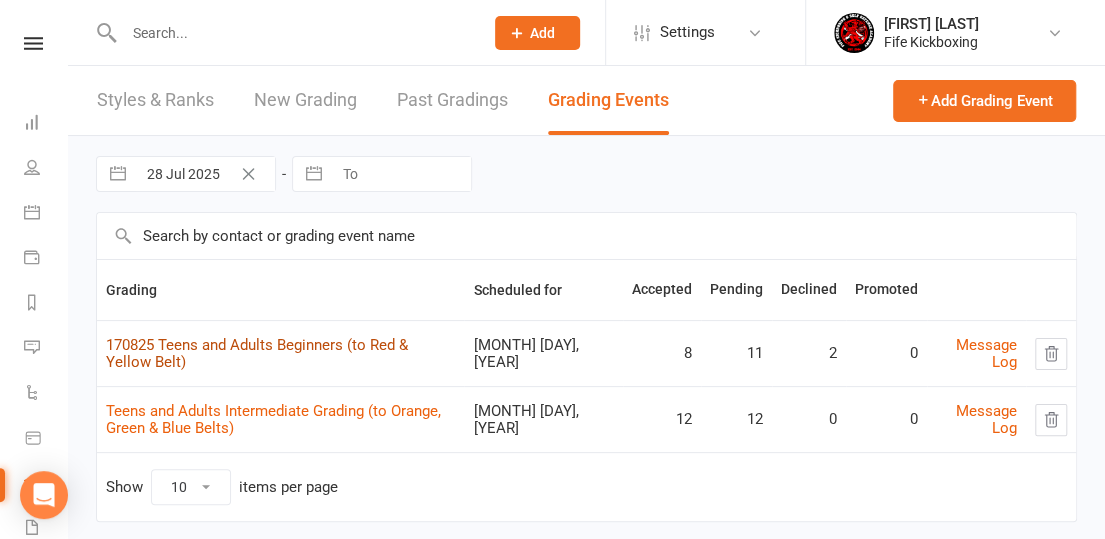 click on "170825 Teens and Adults Beginners (to Red & Yellow Belt)" at bounding box center [257, 353] 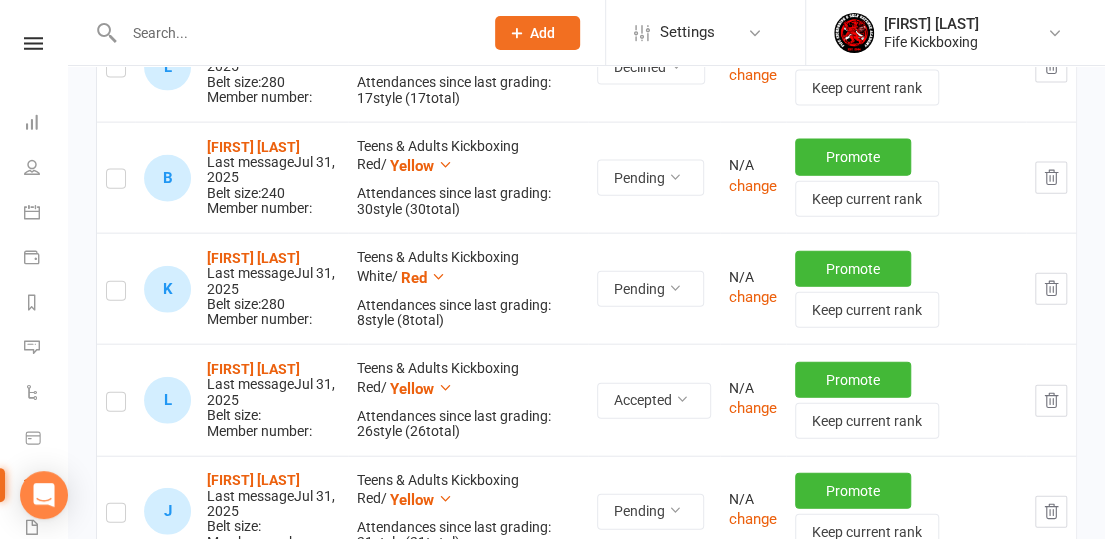 scroll, scrollTop: 1900, scrollLeft: 0, axis: vertical 